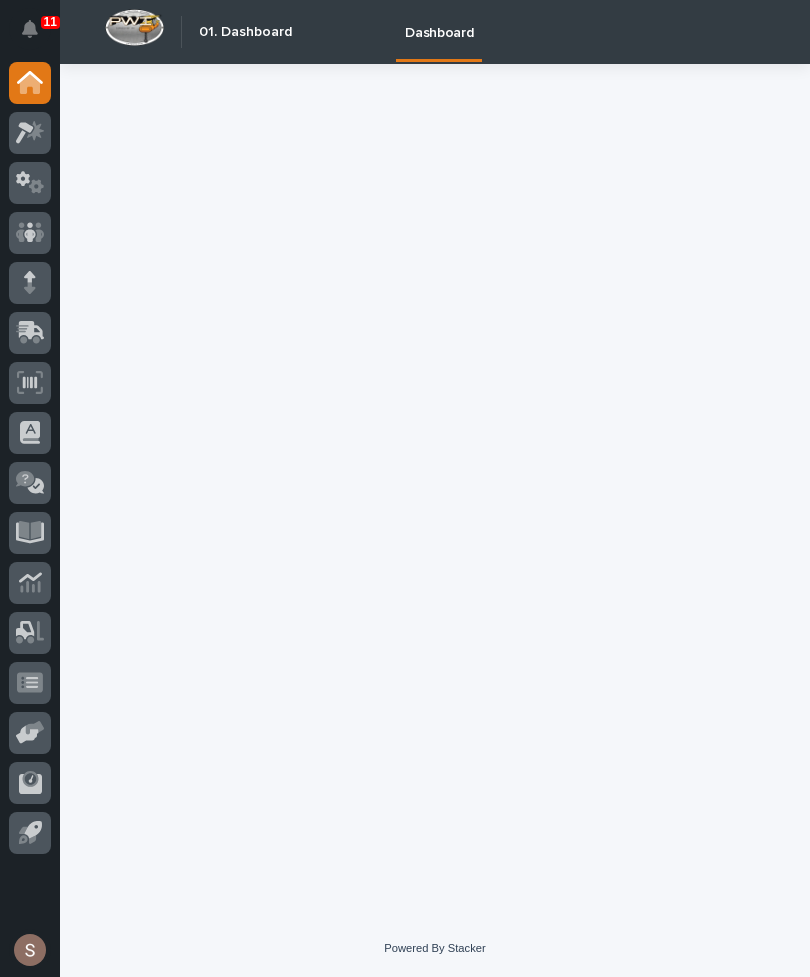 scroll, scrollTop: 0, scrollLeft: 0, axis: both 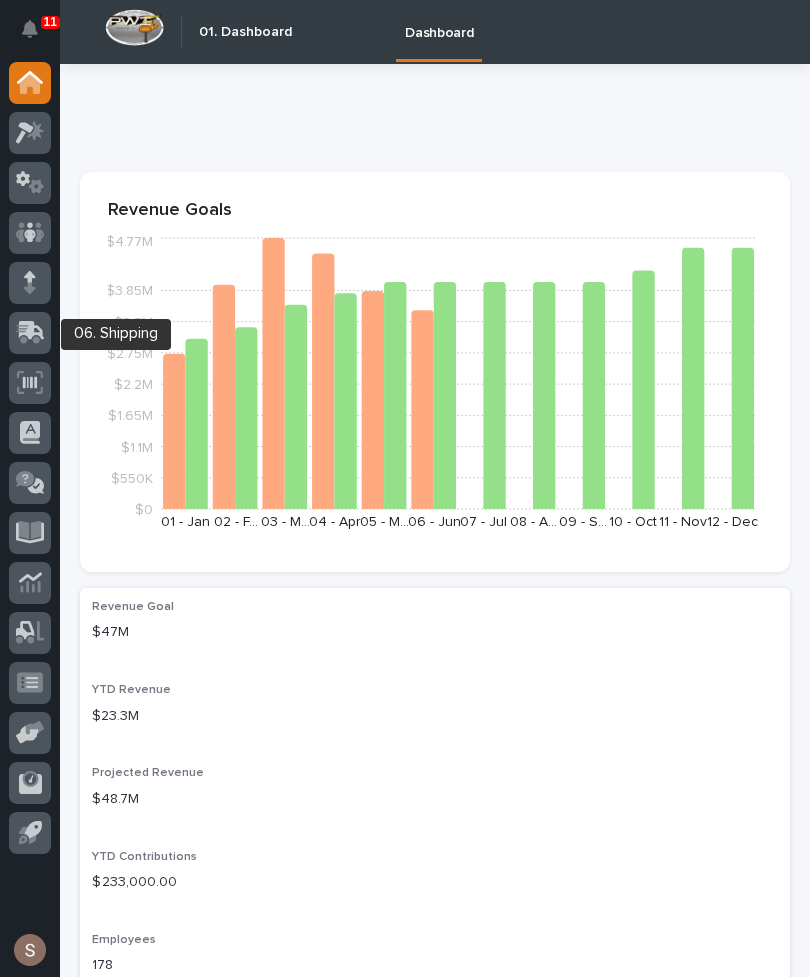 click at bounding box center [32, 330] 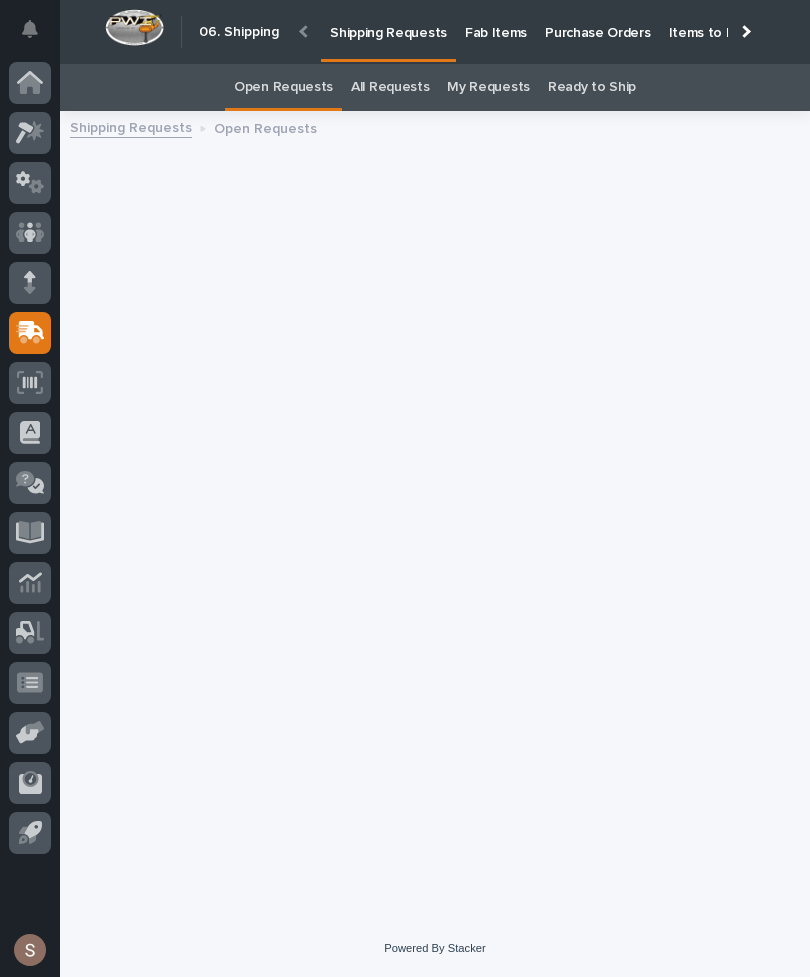 scroll, scrollTop: 24, scrollLeft: 0, axis: vertical 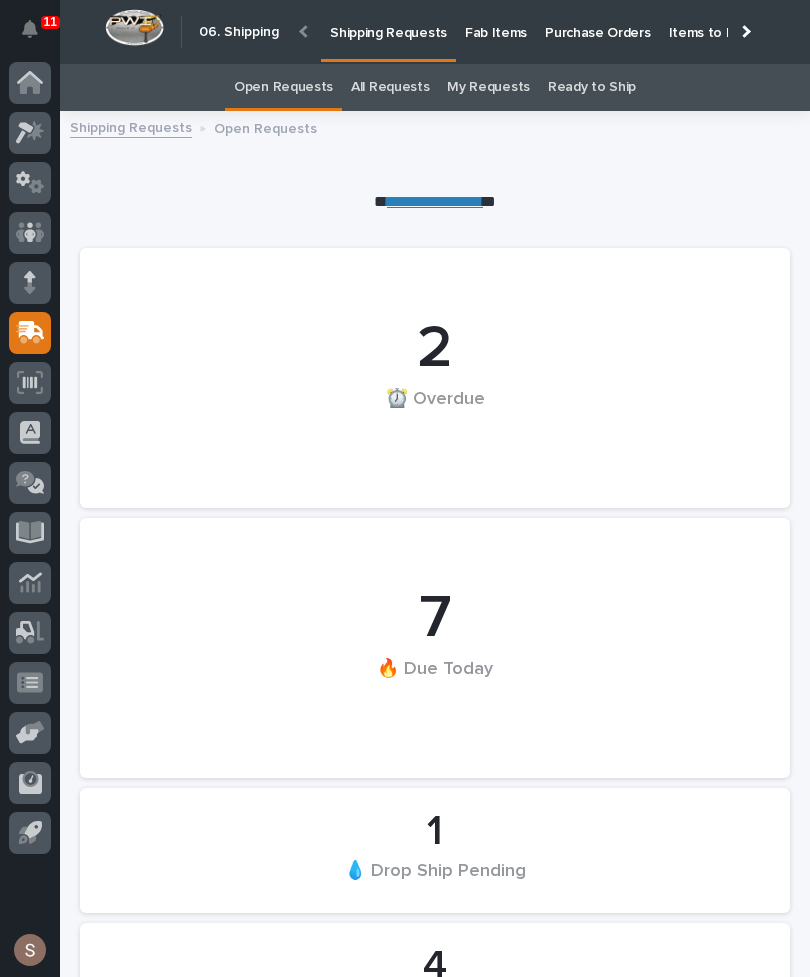 click on "Fab Items" at bounding box center (496, 21) 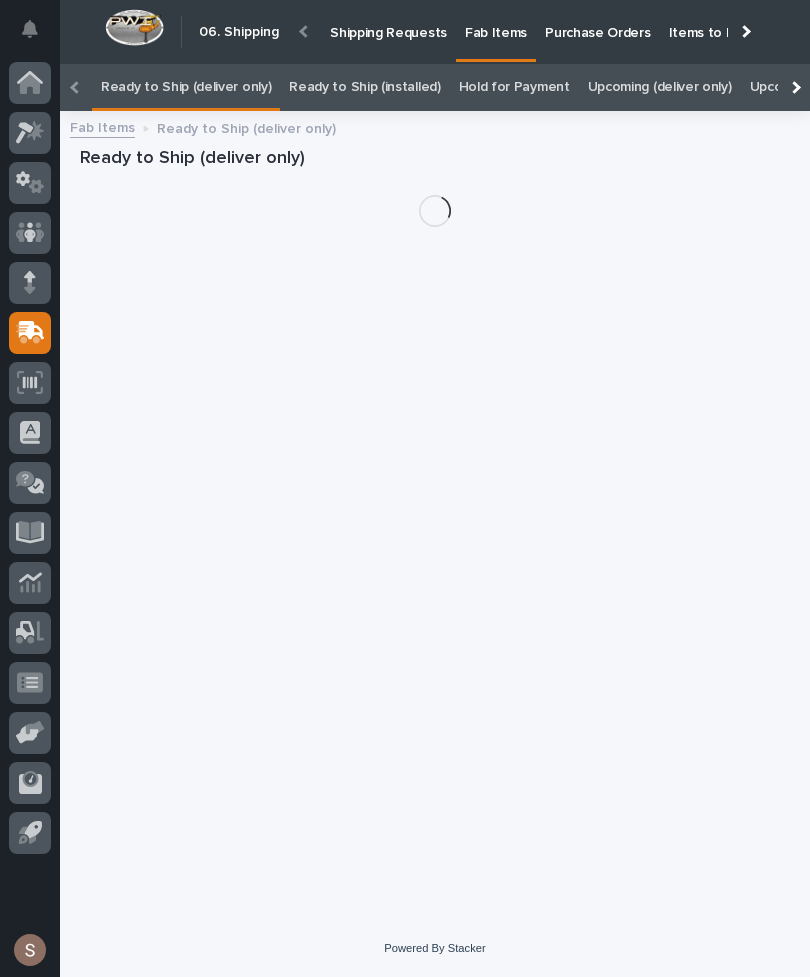 scroll, scrollTop: 21, scrollLeft: 0, axis: vertical 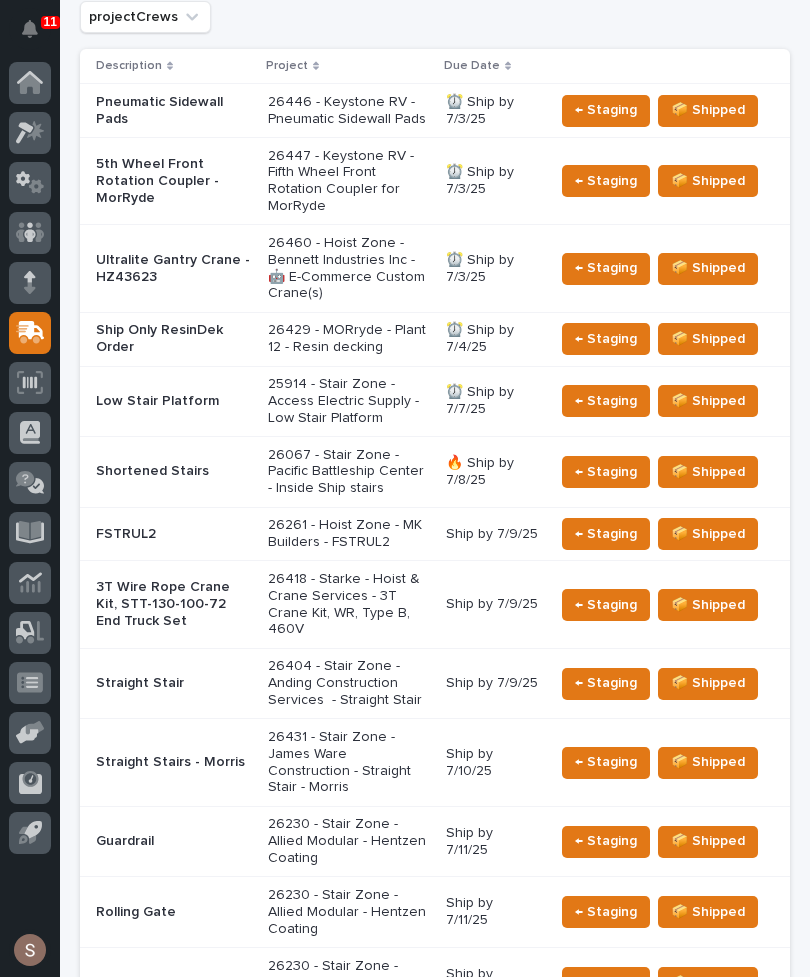 click on "26431 - Stair Zone - James Ware Construction - Straight Stair - Morris" at bounding box center (349, 111) 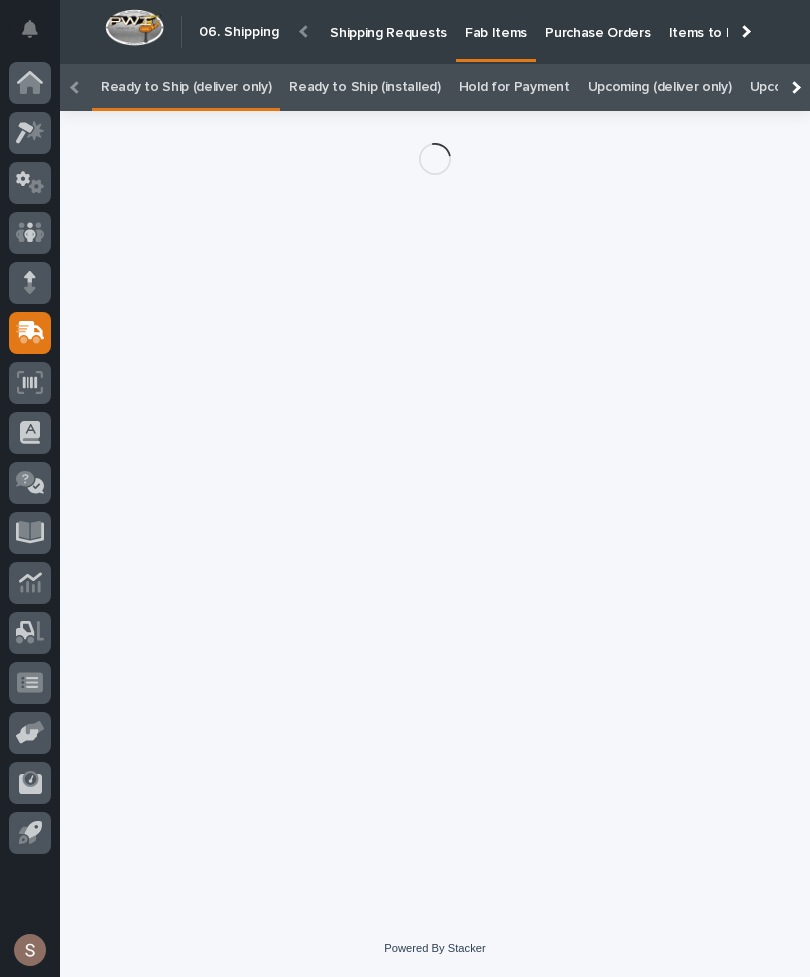 scroll, scrollTop: 56, scrollLeft: 0, axis: vertical 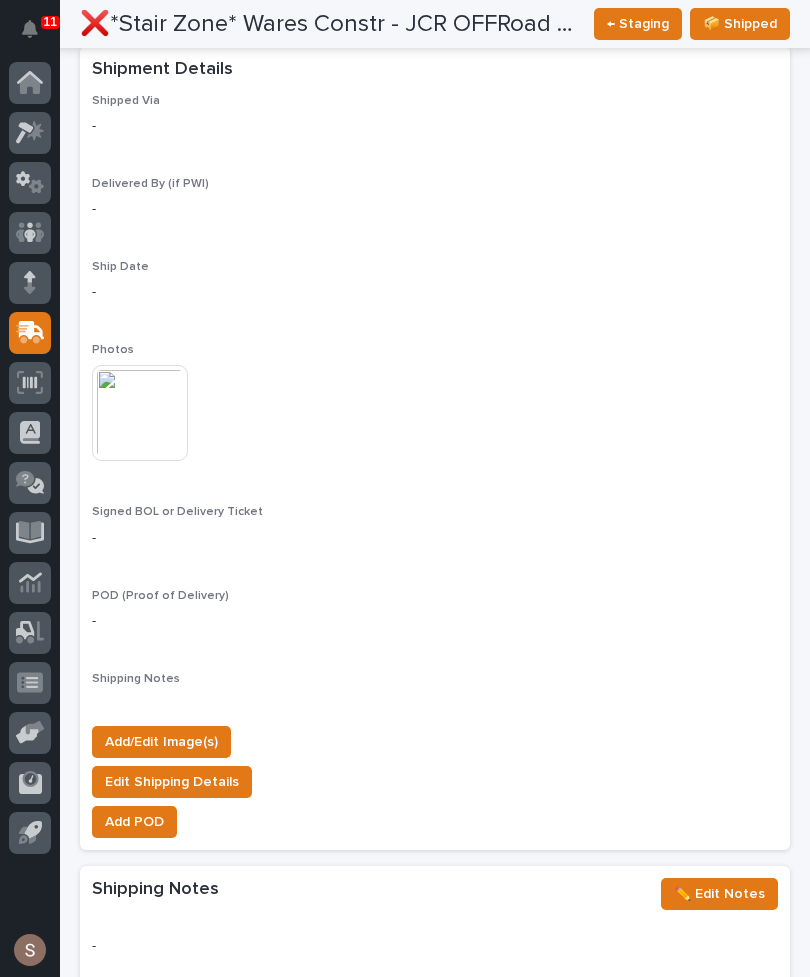 click on "Add/Edit Image(s)" at bounding box center [161, 742] 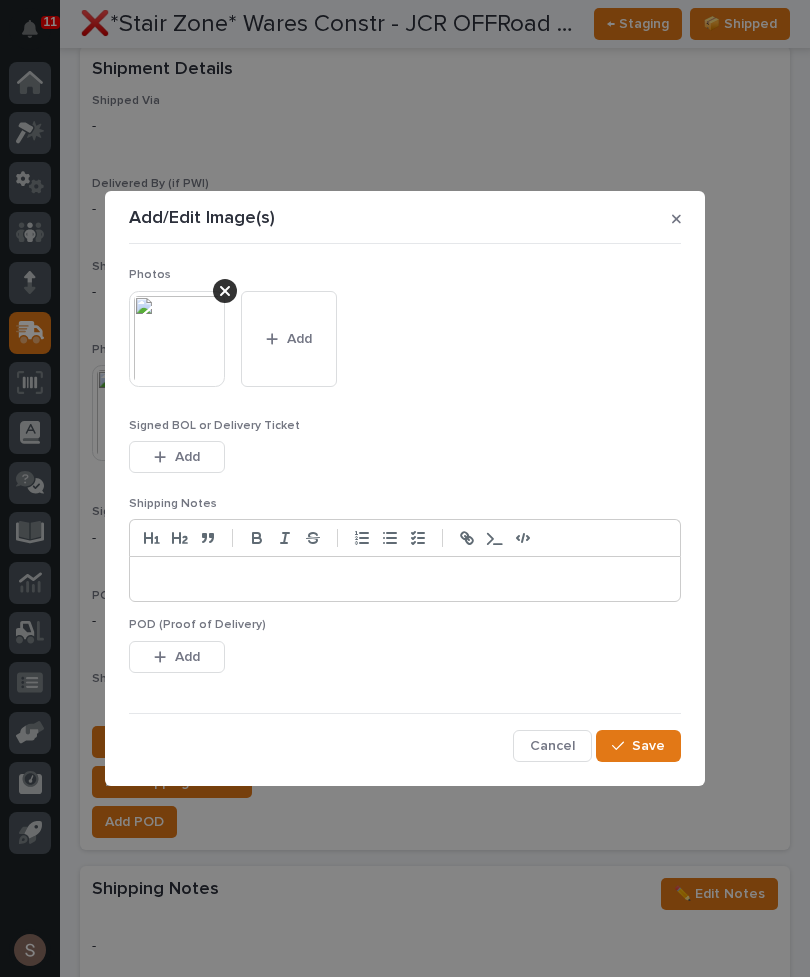 click on "Add" at bounding box center [289, 339] 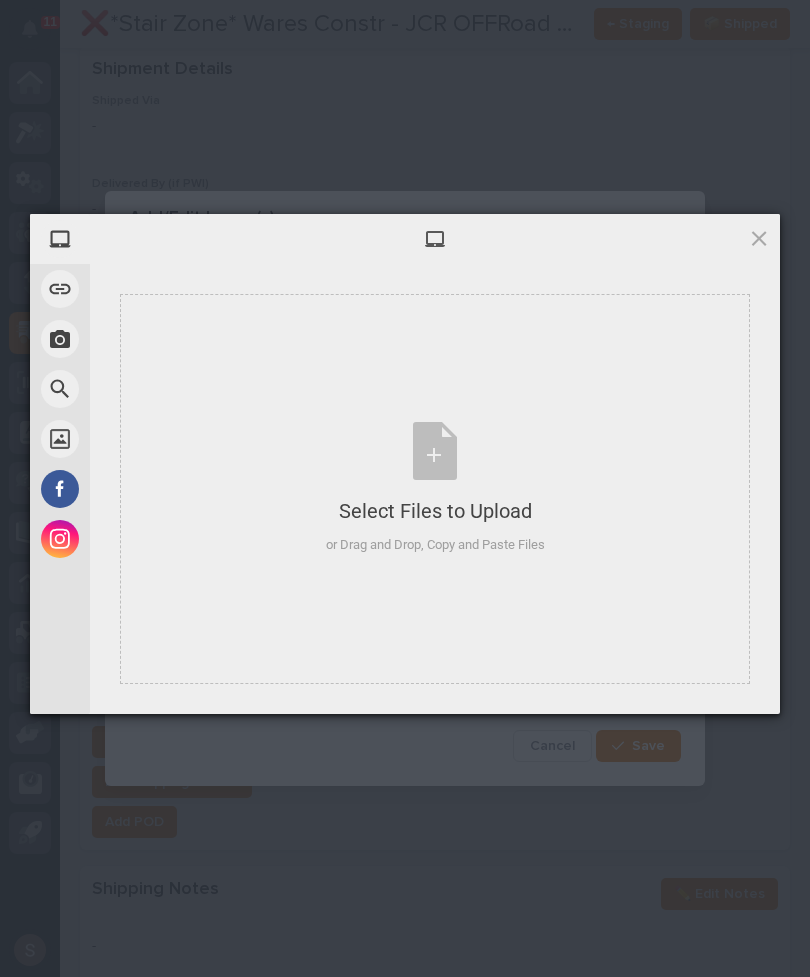 click on "Select Files to Upload
or Drag and Drop, Copy and Paste Files" at bounding box center (435, 488) 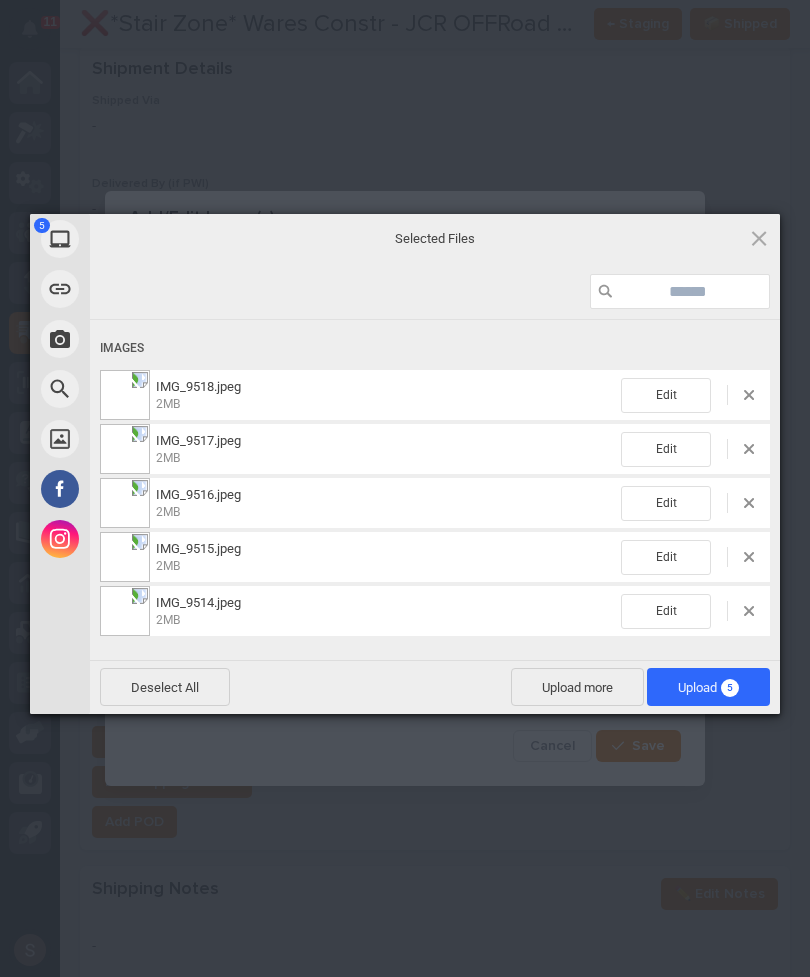 click on "Upload
5" at bounding box center (708, 687) 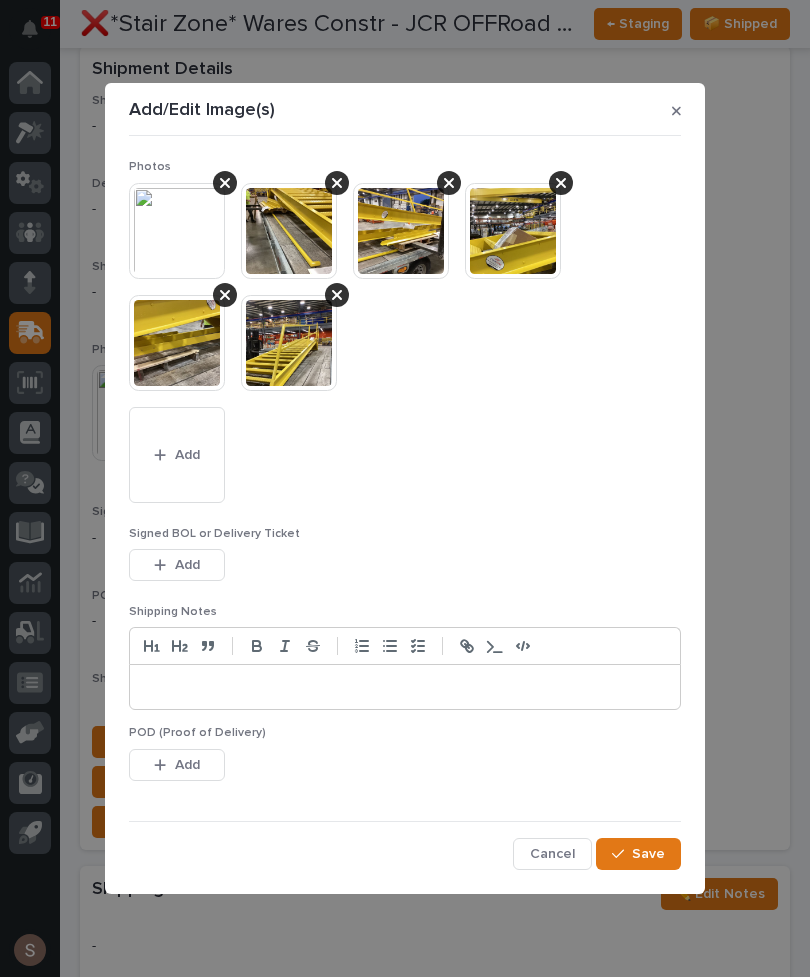 click on "Add" at bounding box center [177, 455] 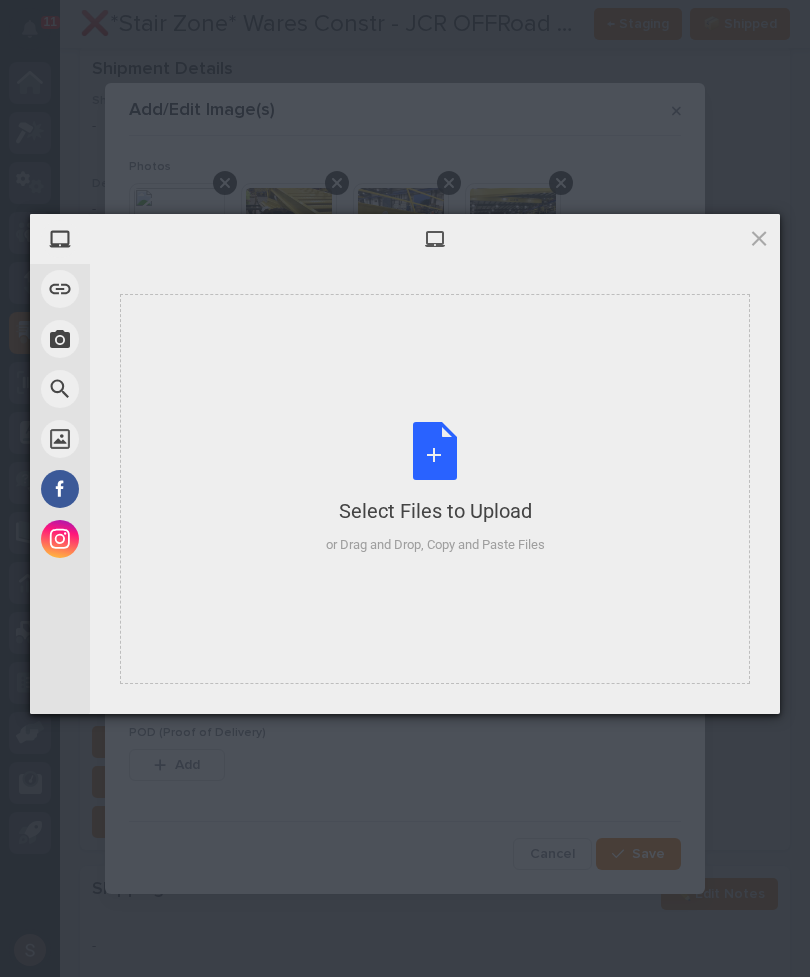 click on "Select Files to Upload
or Drag and Drop, Copy and Paste Files" at bounding box center [435, 488] 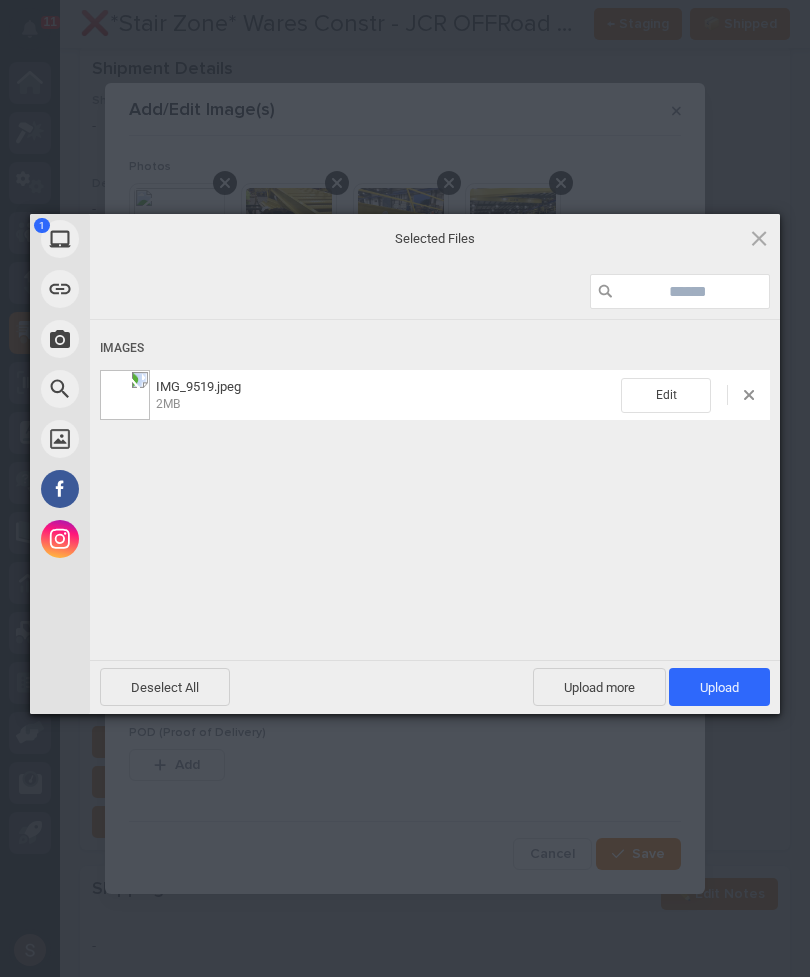 click on "Upload
1" at bounding box center (719, 687) 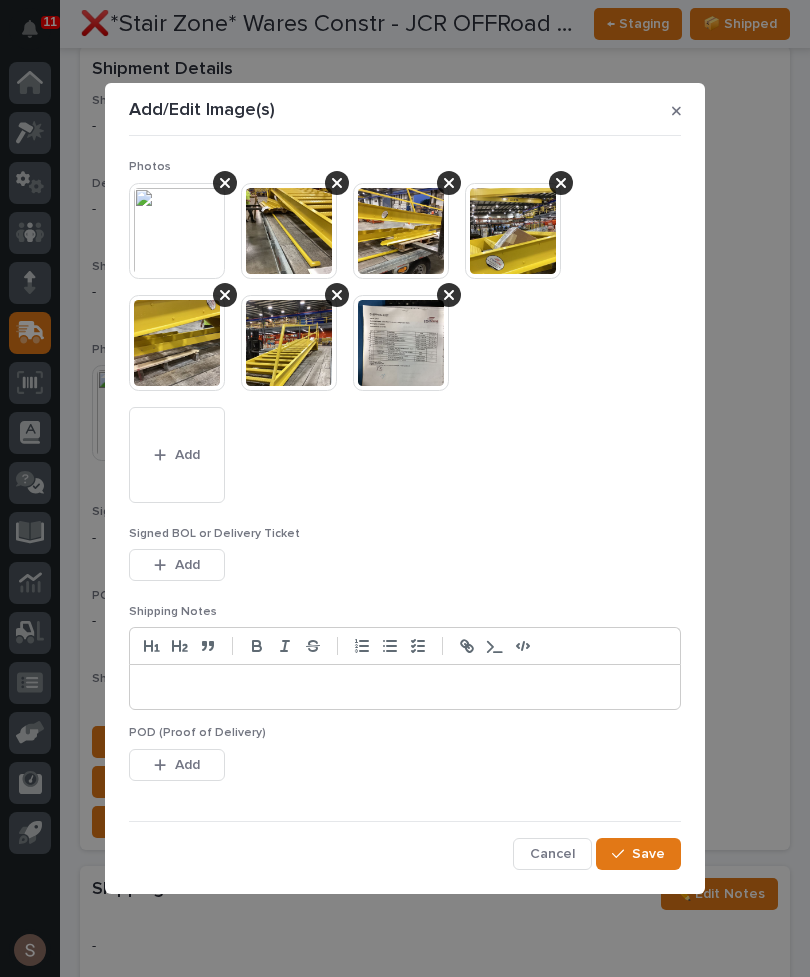 click on "Save" at bounding box center (638, 854) 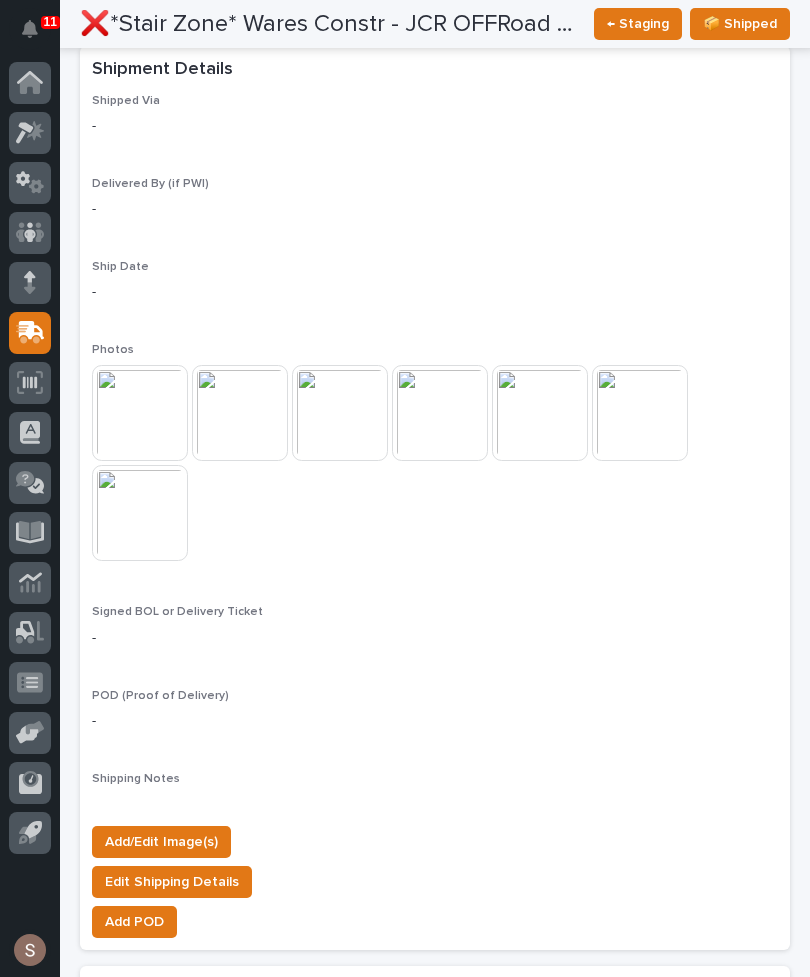 click at bounding box center [140, 513] 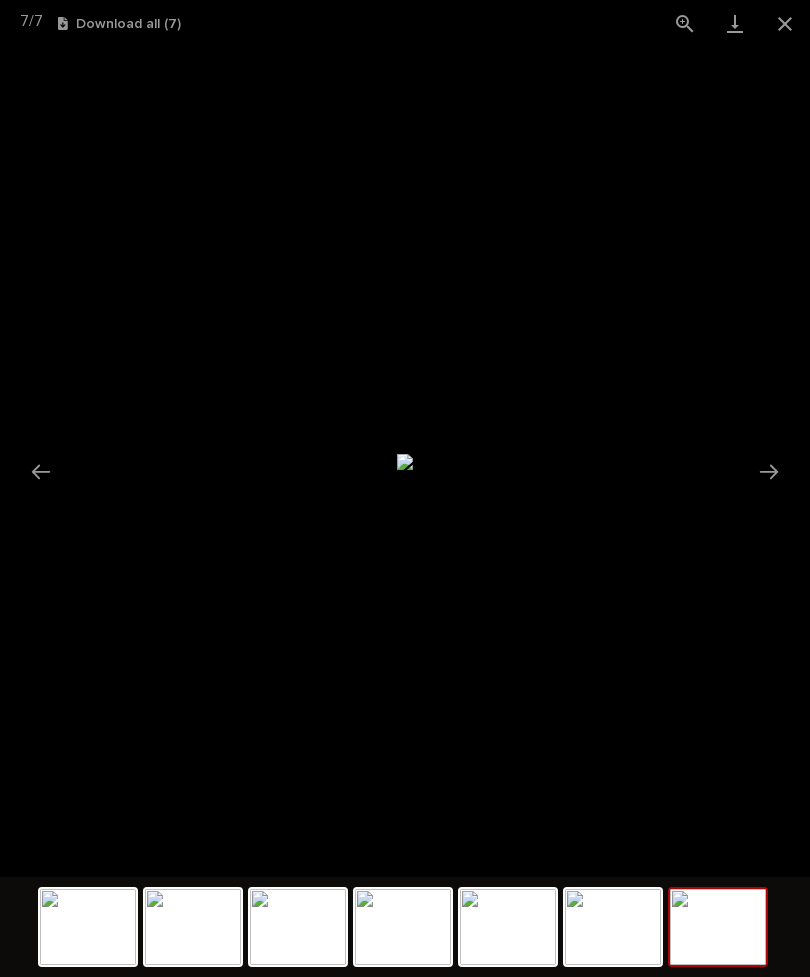 click at bounding box center (785, 23) 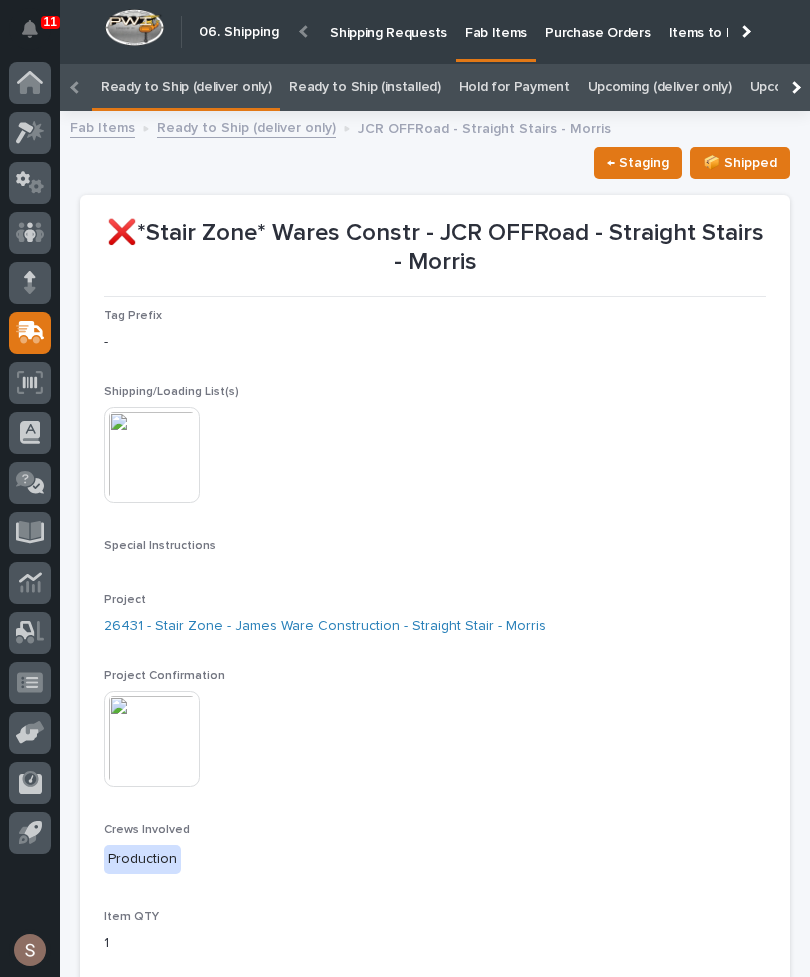 scroll, scrollTop: 0, scrollLeft: 0, axis: both 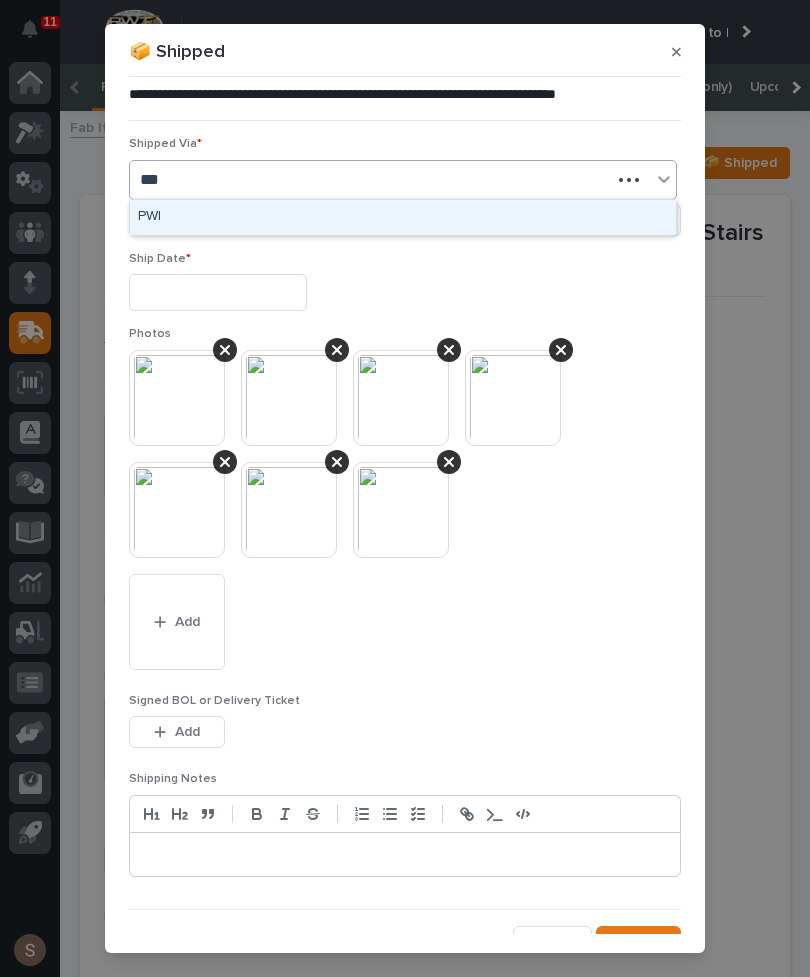 click on "PWI" at bounding box center [403, 217] 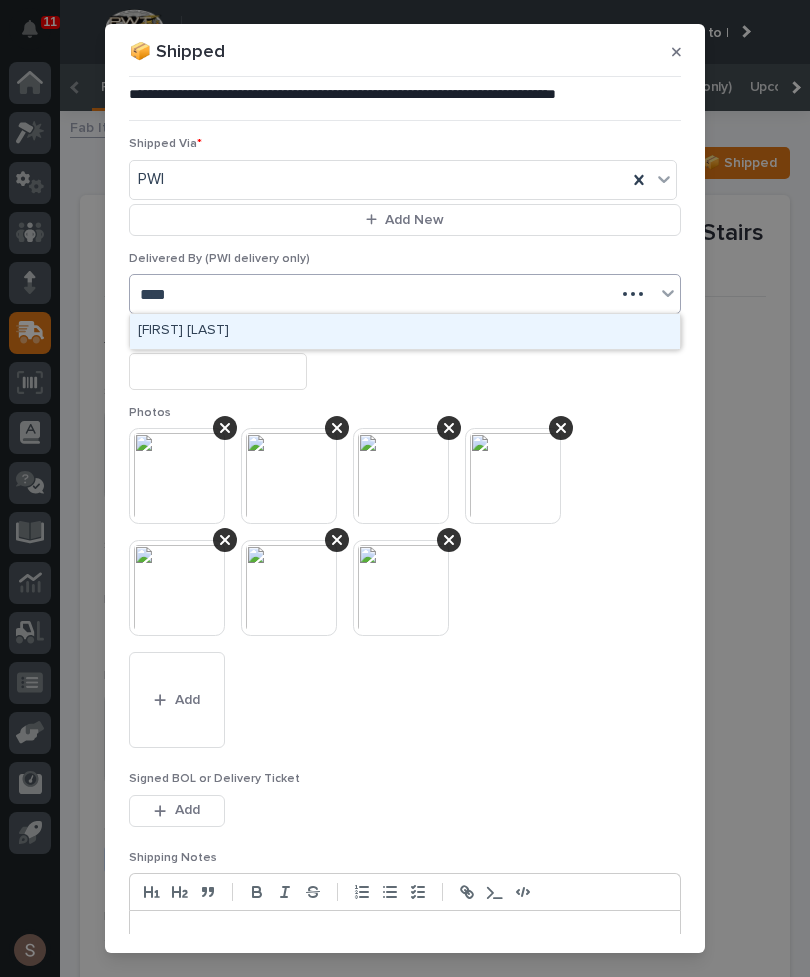 click on "[FIRST] [LAST]" at bounding box center [405, 331] 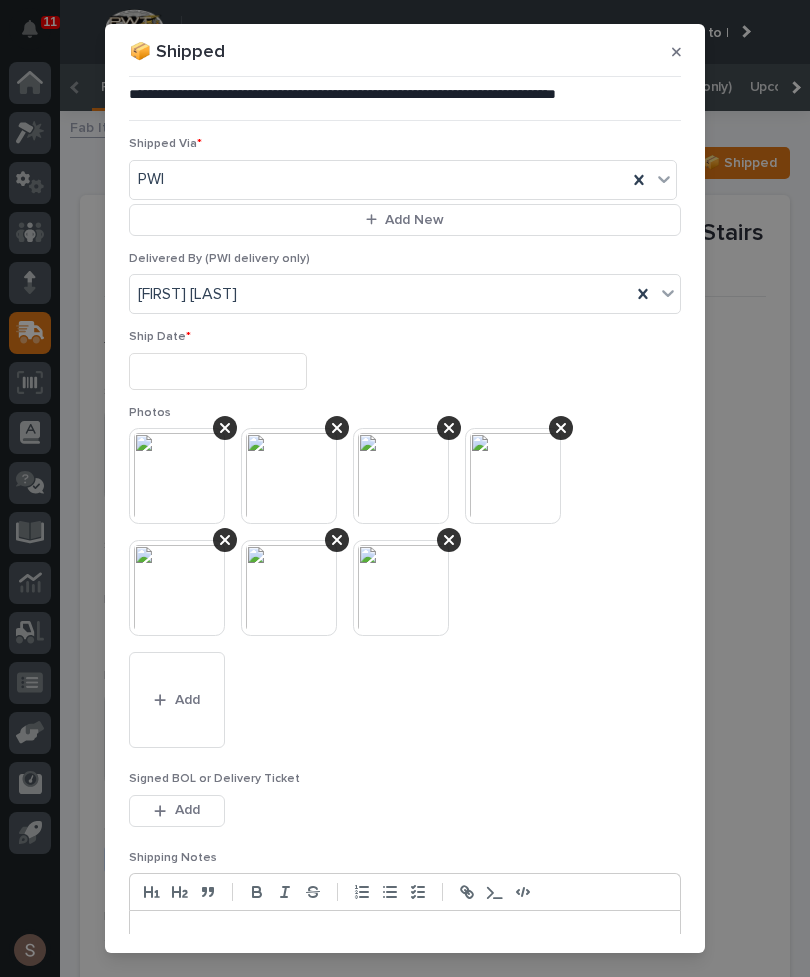 click at bounding box center (218, 371) 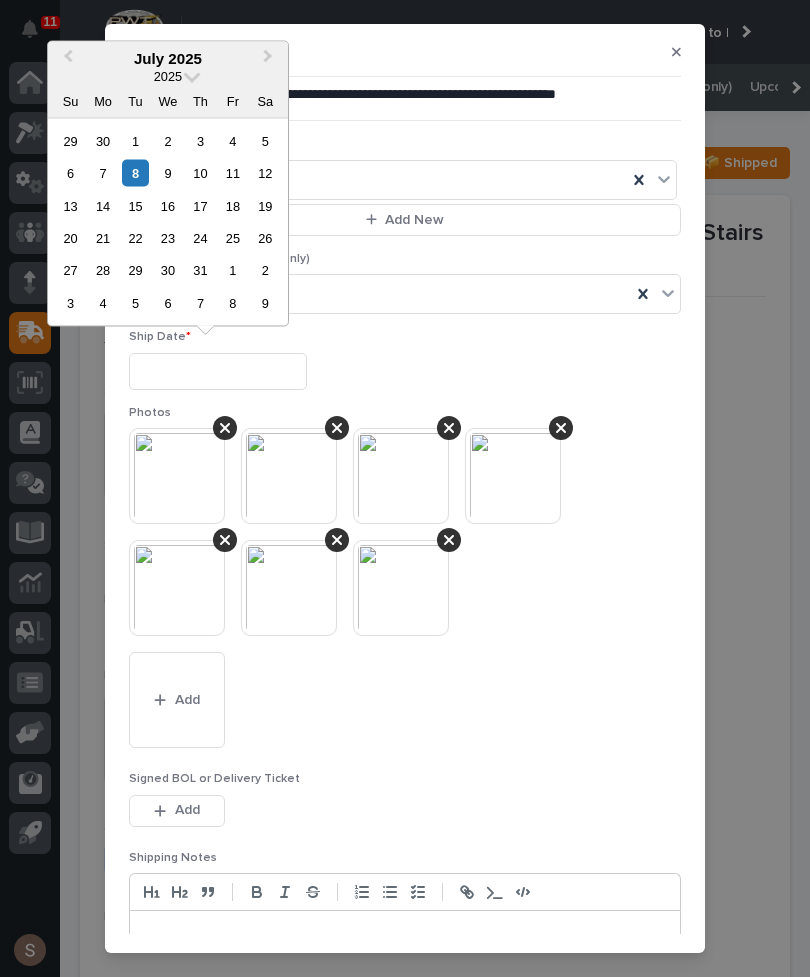 click on "8" at bounding box center [135, 173] 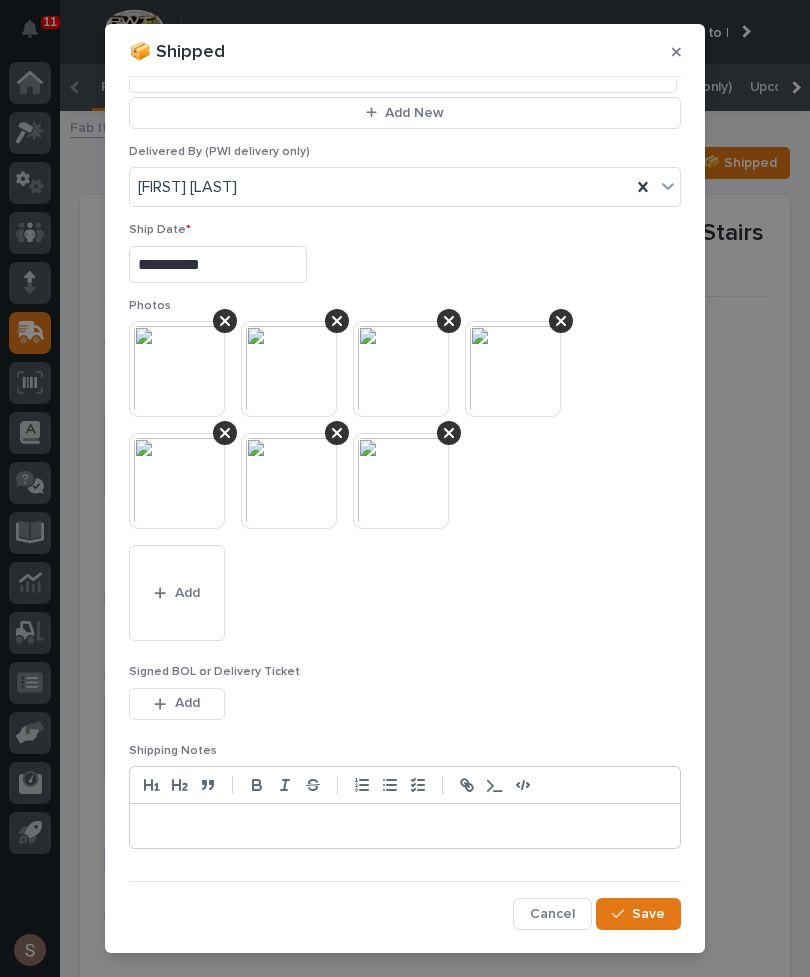 scroll, scrollTop: 106, scrollLeft: 0, axis: vertical 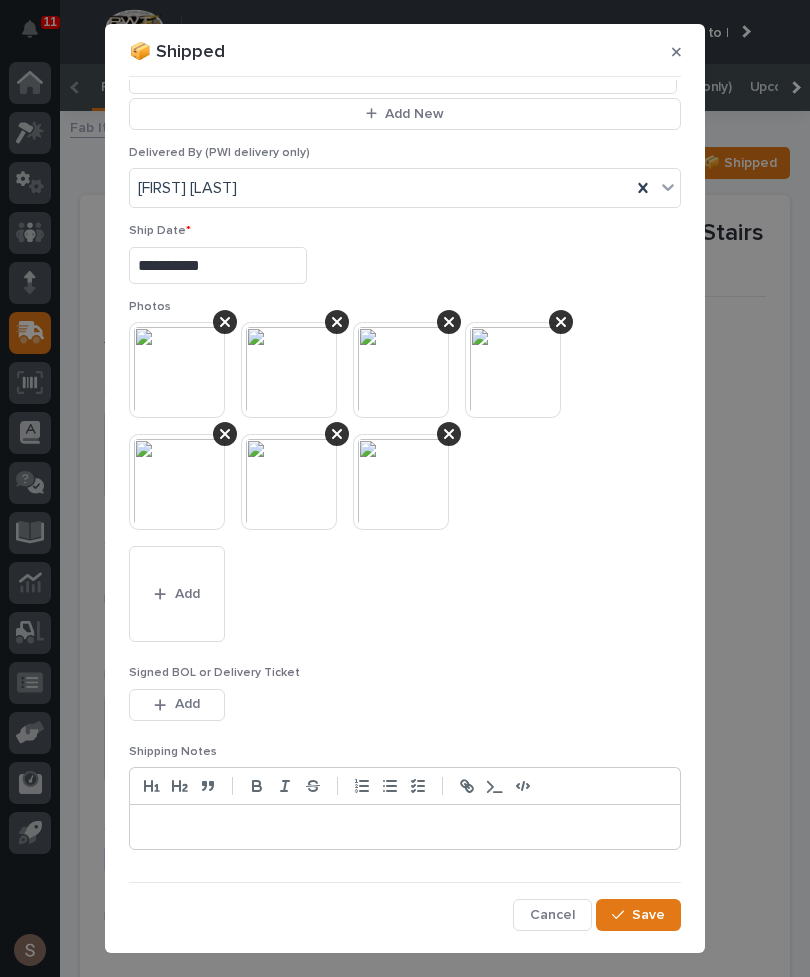 click on "Save" at bounding box center [648, 915] 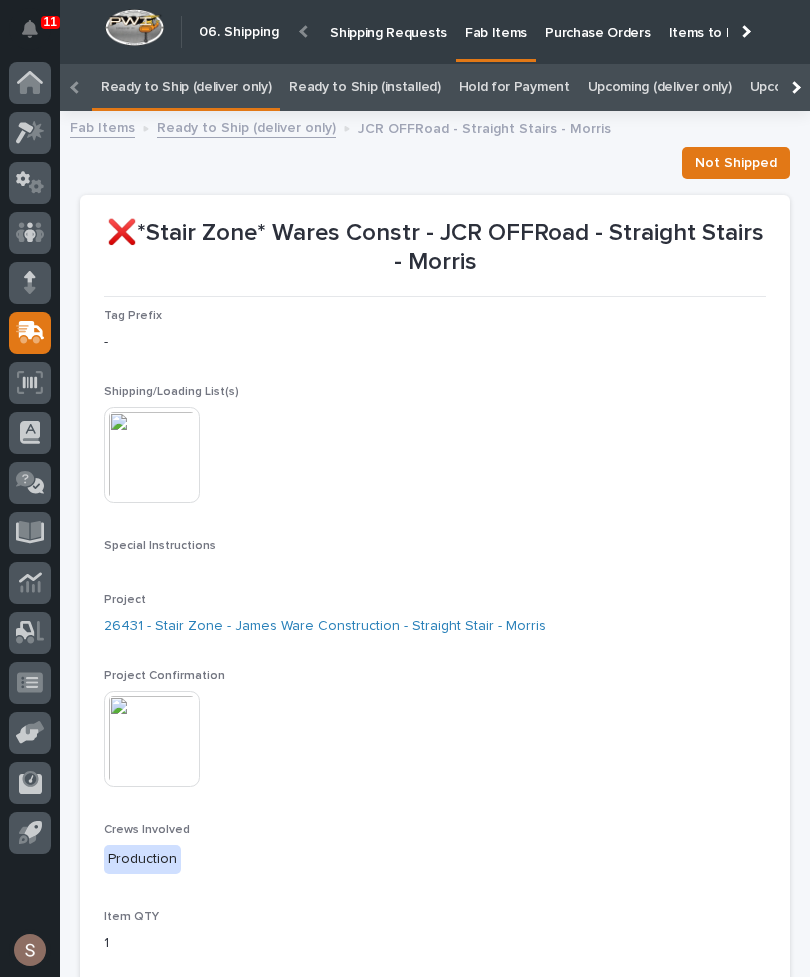 click on "Fab Items" at bounding box center [496, 21] 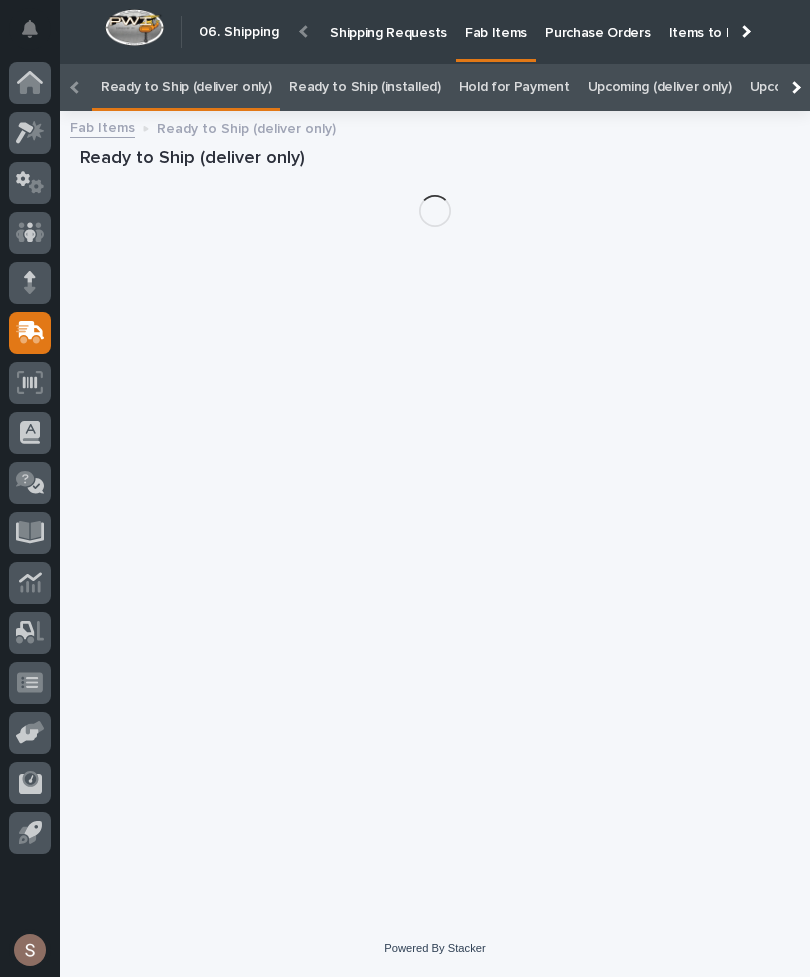 scroll, scrollTop: 60, scrollLeft: 0, axis: vertical 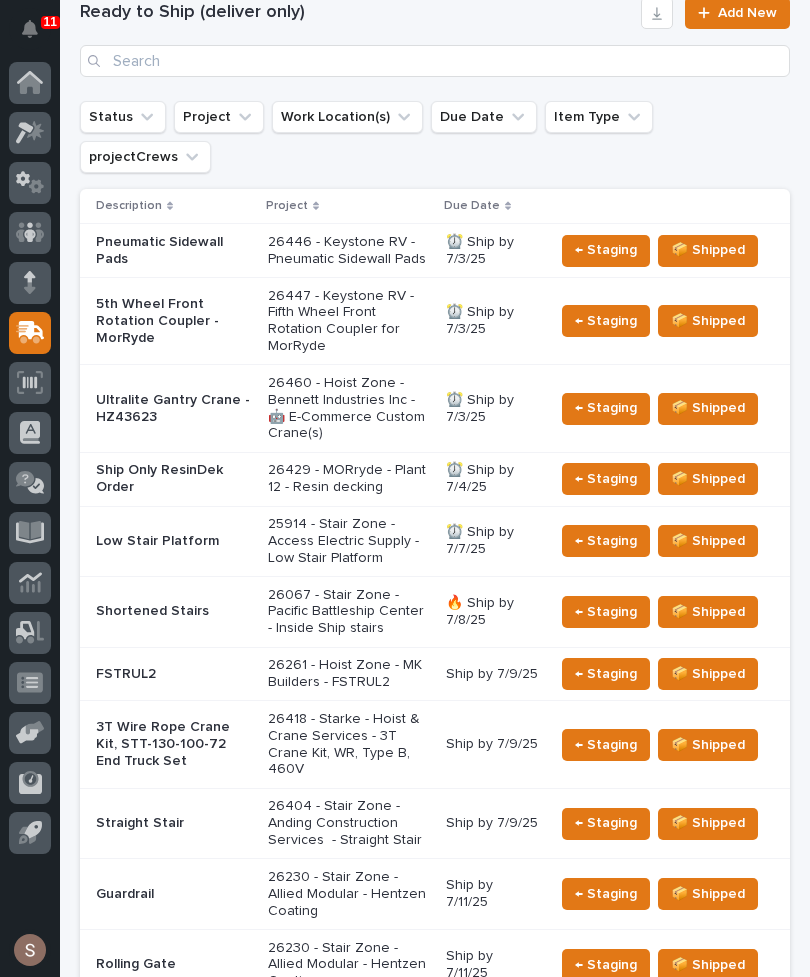 click on "Shortened Stairs" at bounding box center (174, 251) 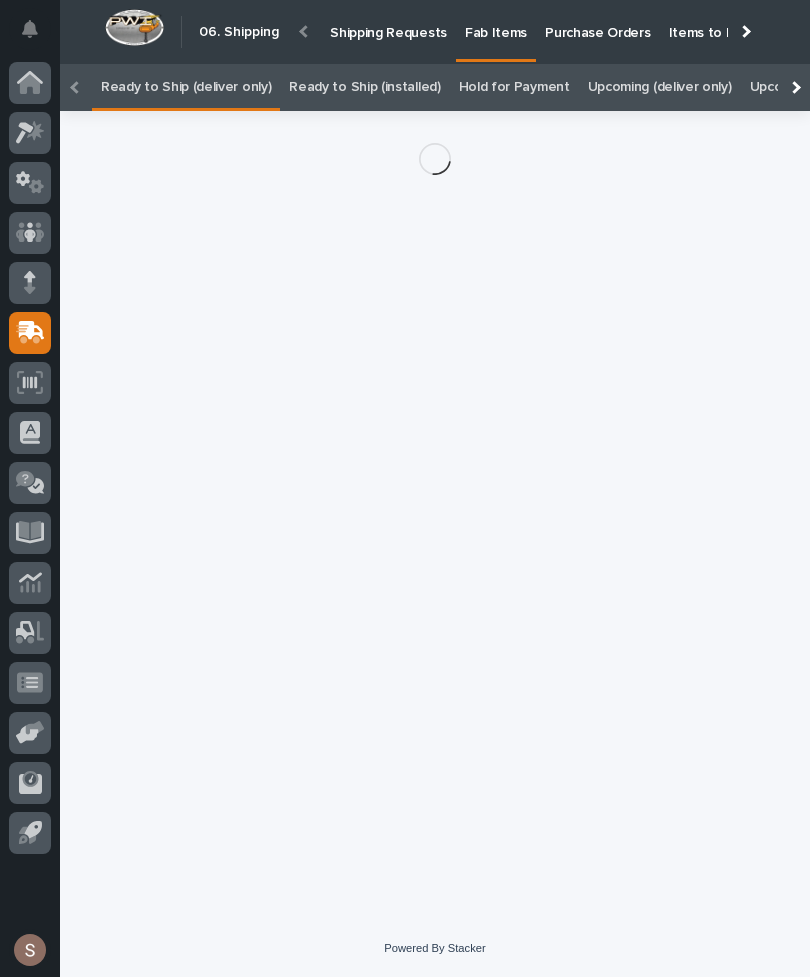 scroll, scrollTop: 0, scrollLeft: -38, axis: horizontal 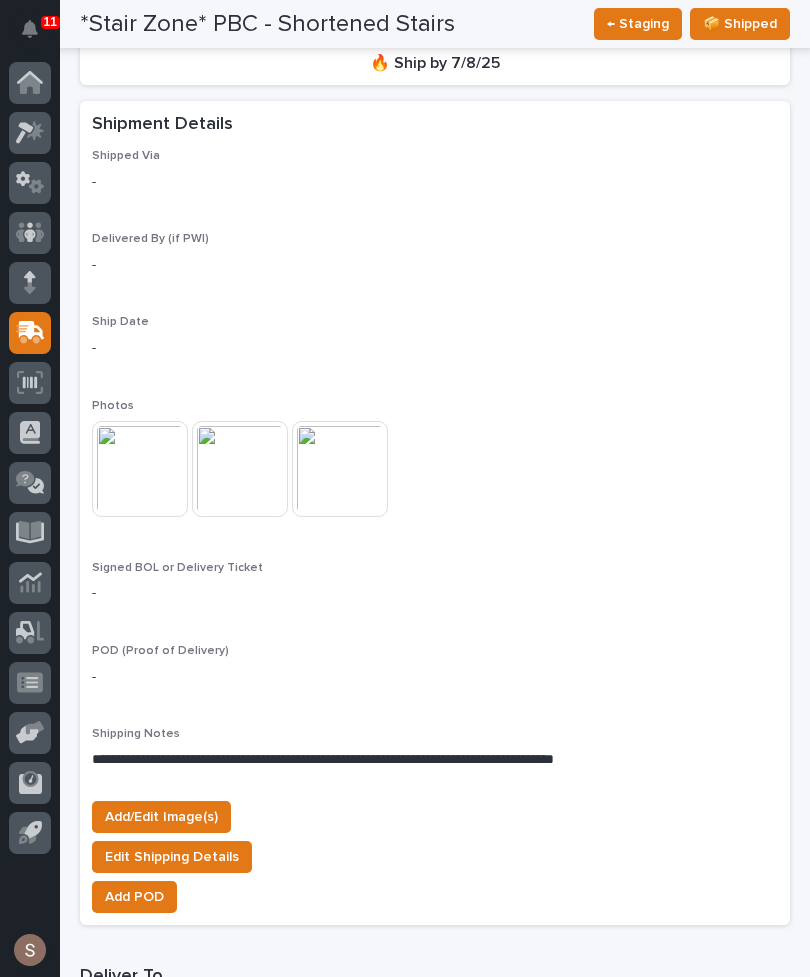 click on "Add/Edit Image(s)" at bounding box center (161, 817) 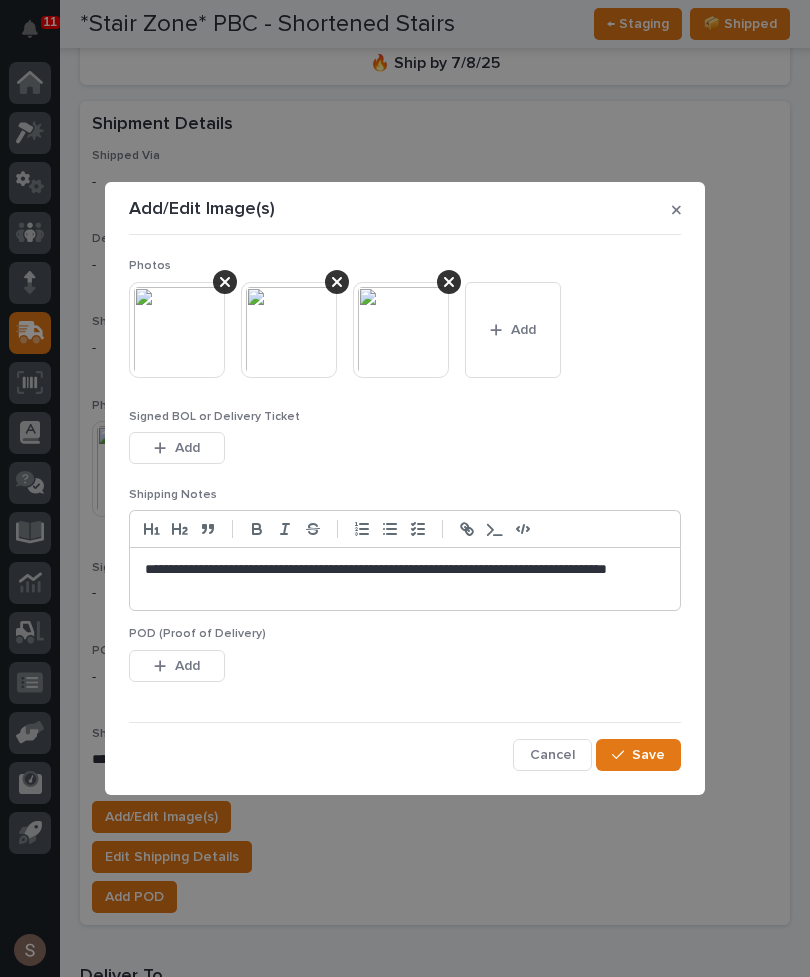 click on "Add" at bounding box center (523, 330) 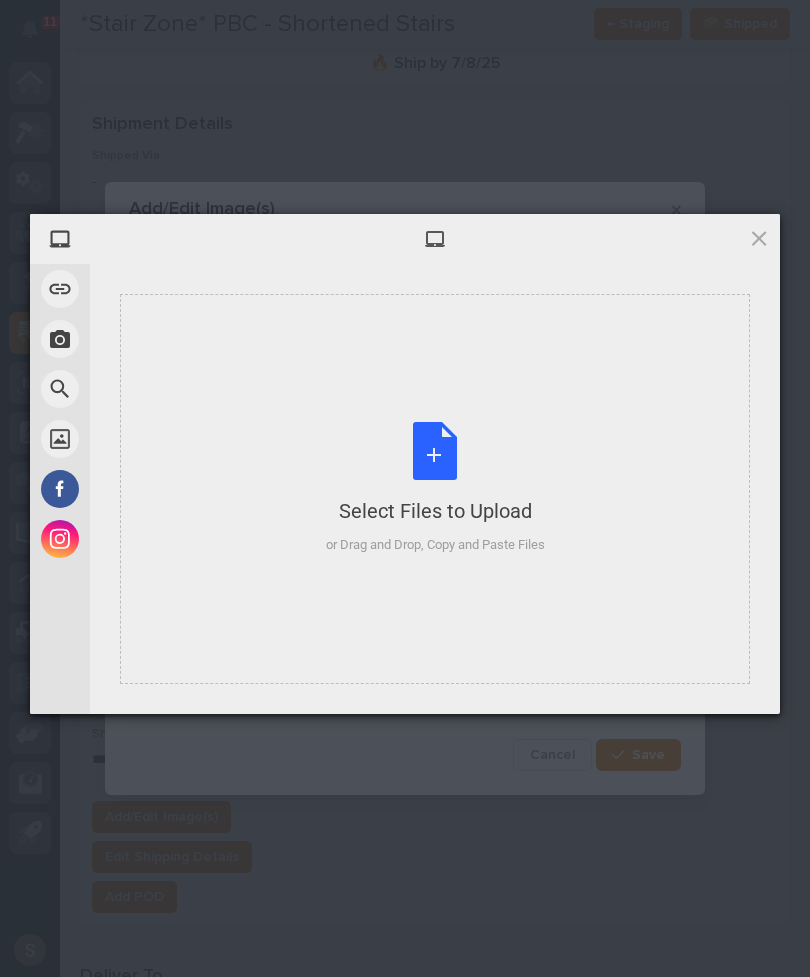 click on "Select Files to Upload
or Drag and Drop, Copy and Paste Files" at bounding box center [435, 488] 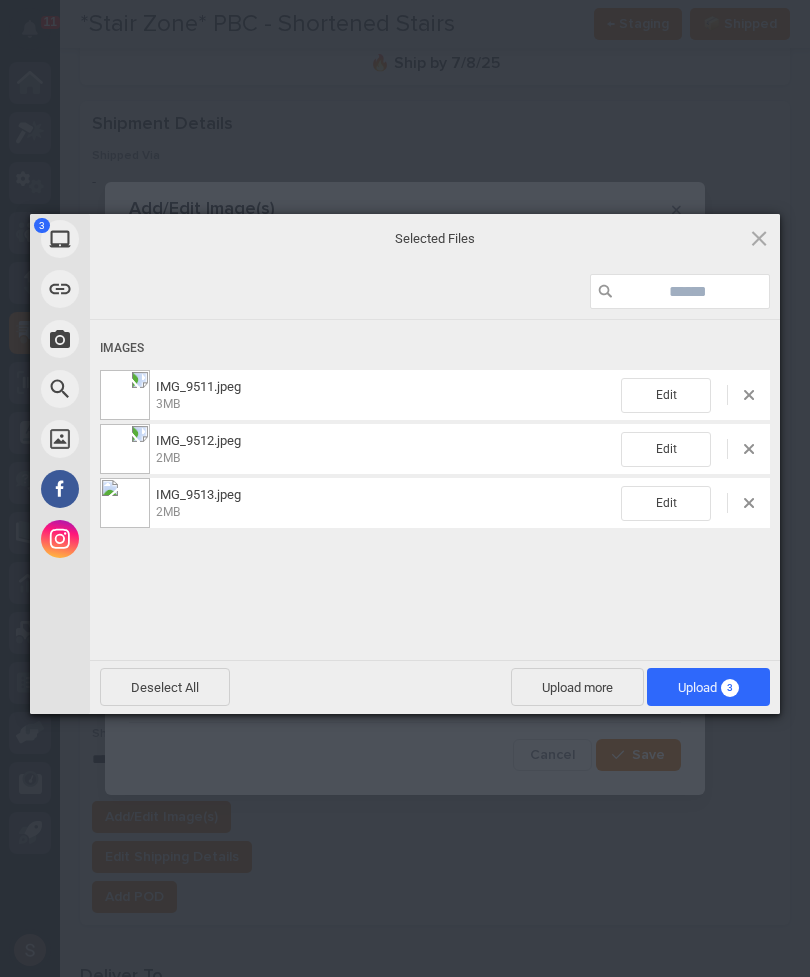click on "3" at bounding box center (730, 688) 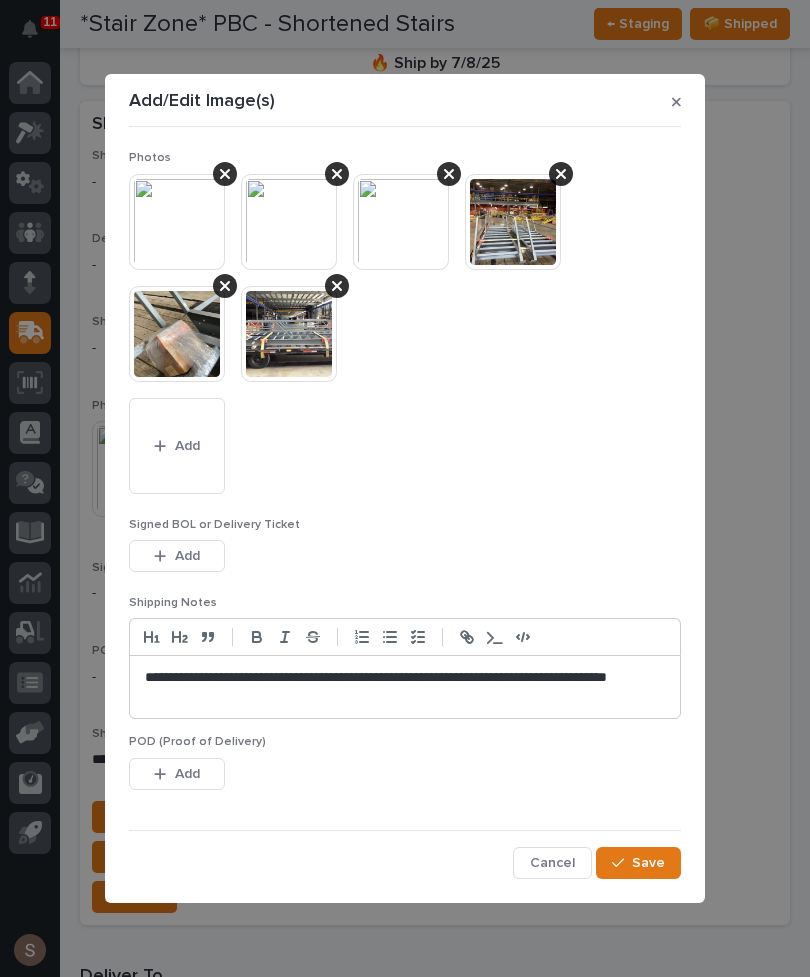 click on "Add" at bounding box center (177, 446) 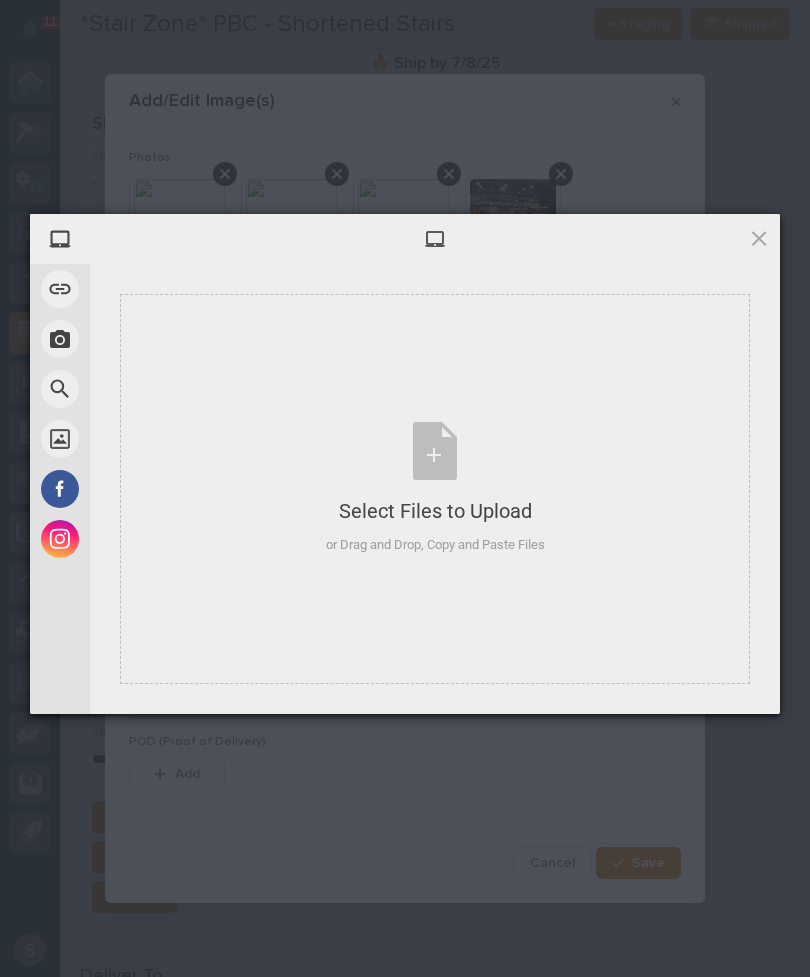 click on "Select Files to Upload
or Drag and Drop, Copy and Paste Files" at bounding box center [435, 488] 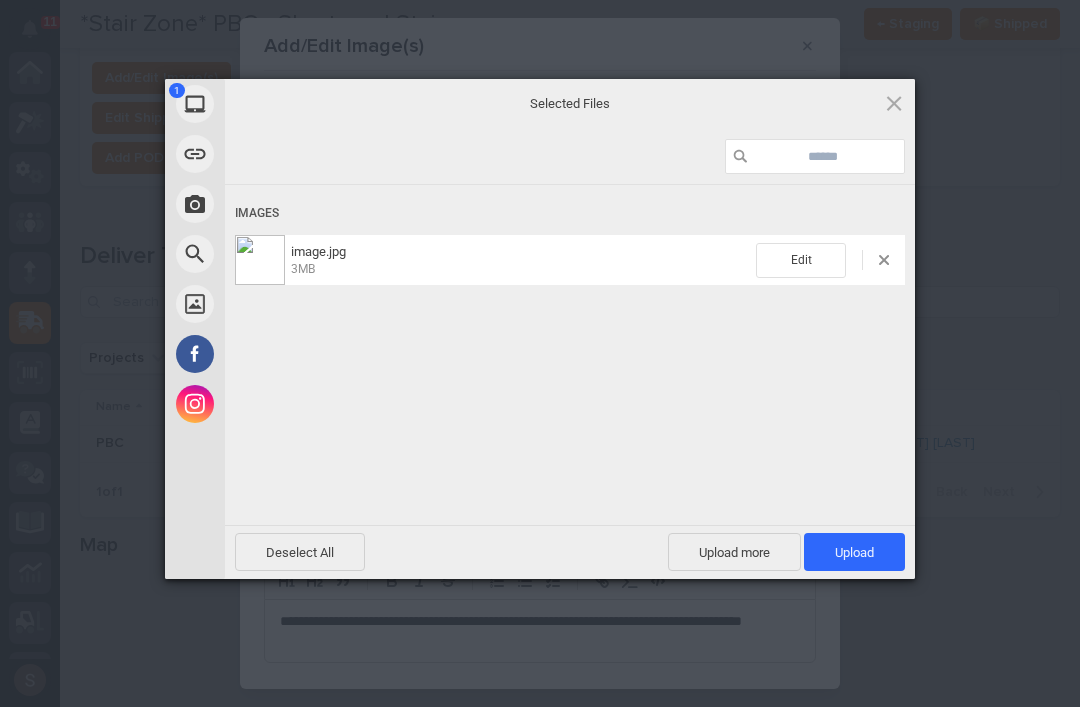 click on "Upload
1" at bounding box center (854, 552) 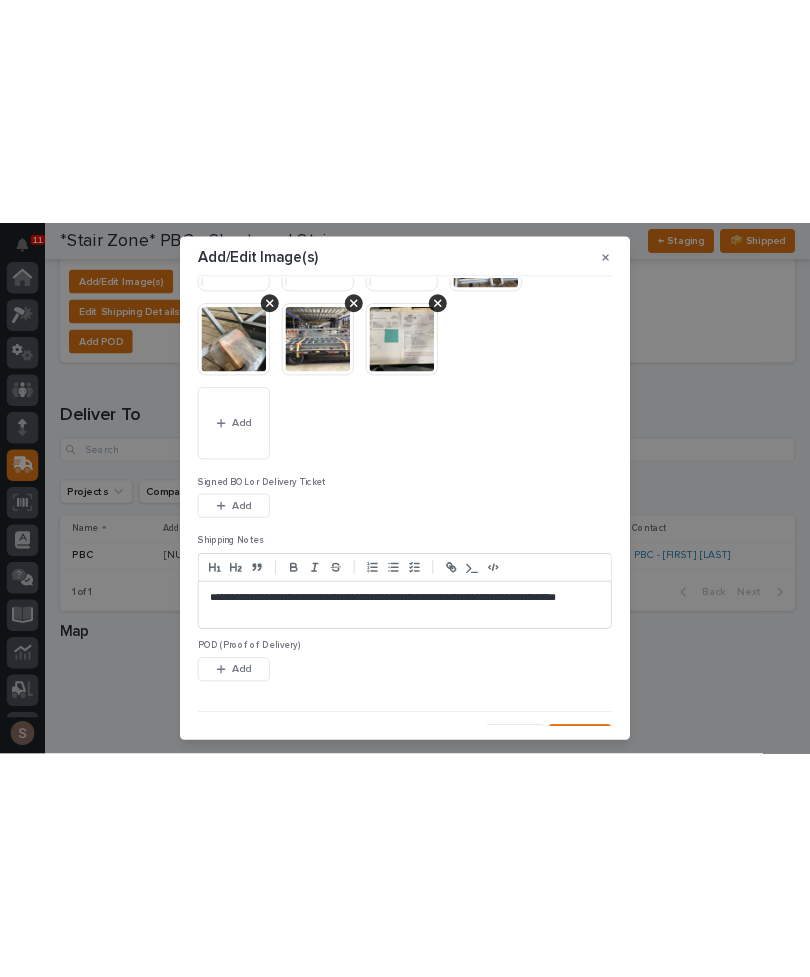 scroll, scrollTop: 125, scrollLeft: 0, axis: vertical 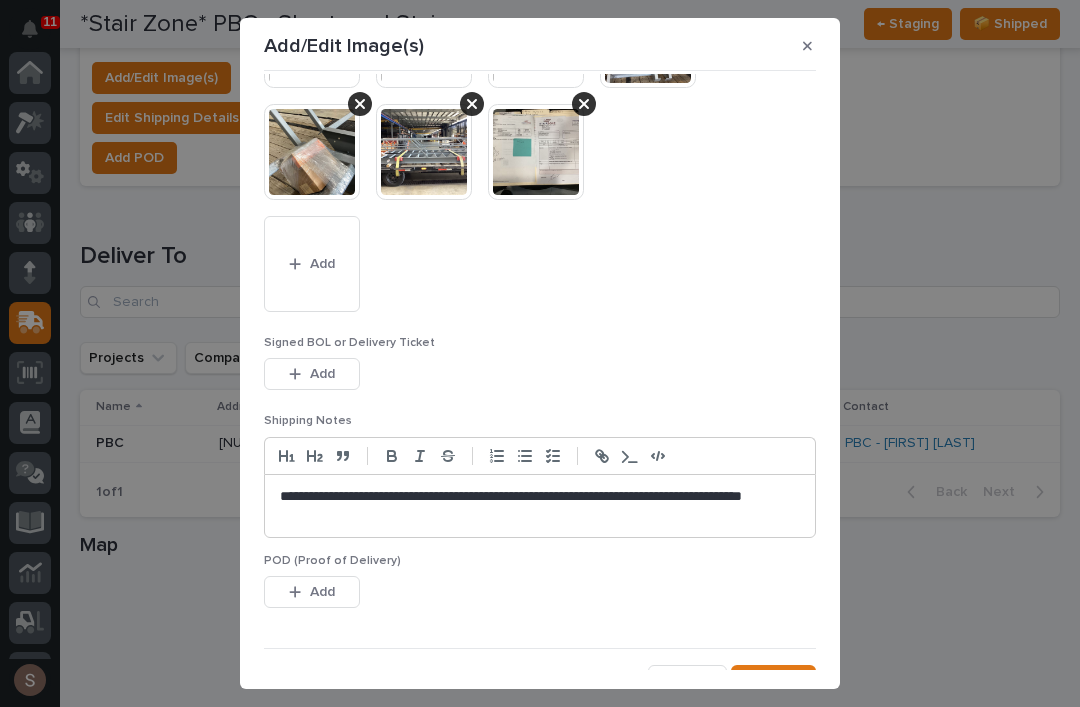 click at bounding box center [299, 374] 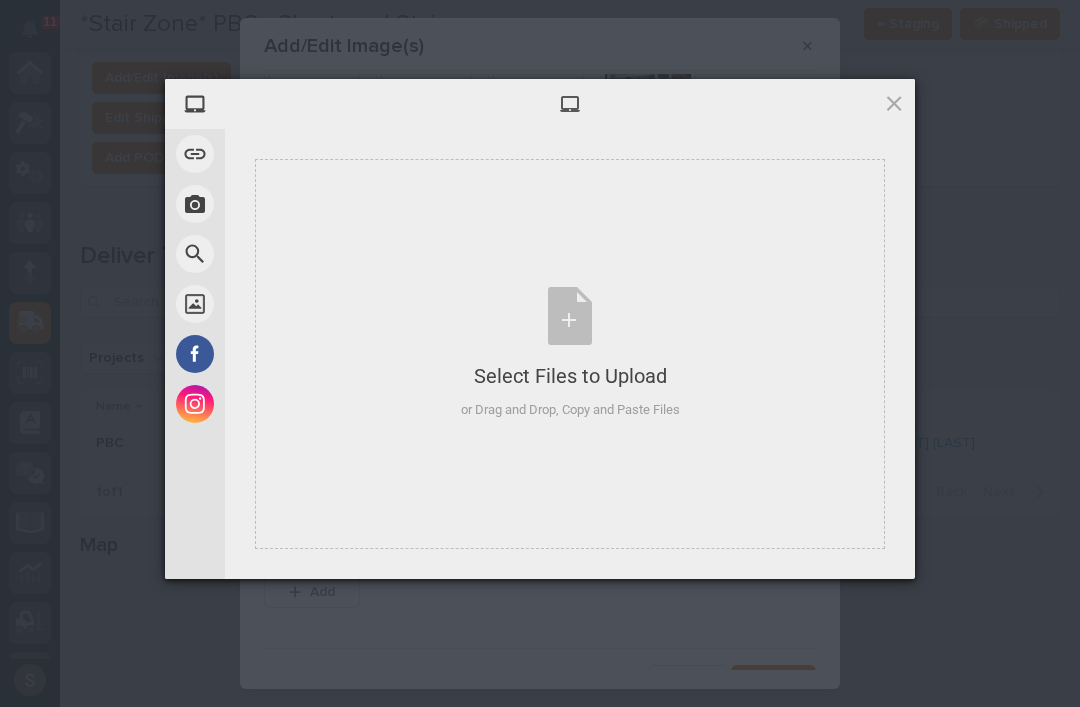 click on "Select Files to Upload" at bounding box center [570, 376] 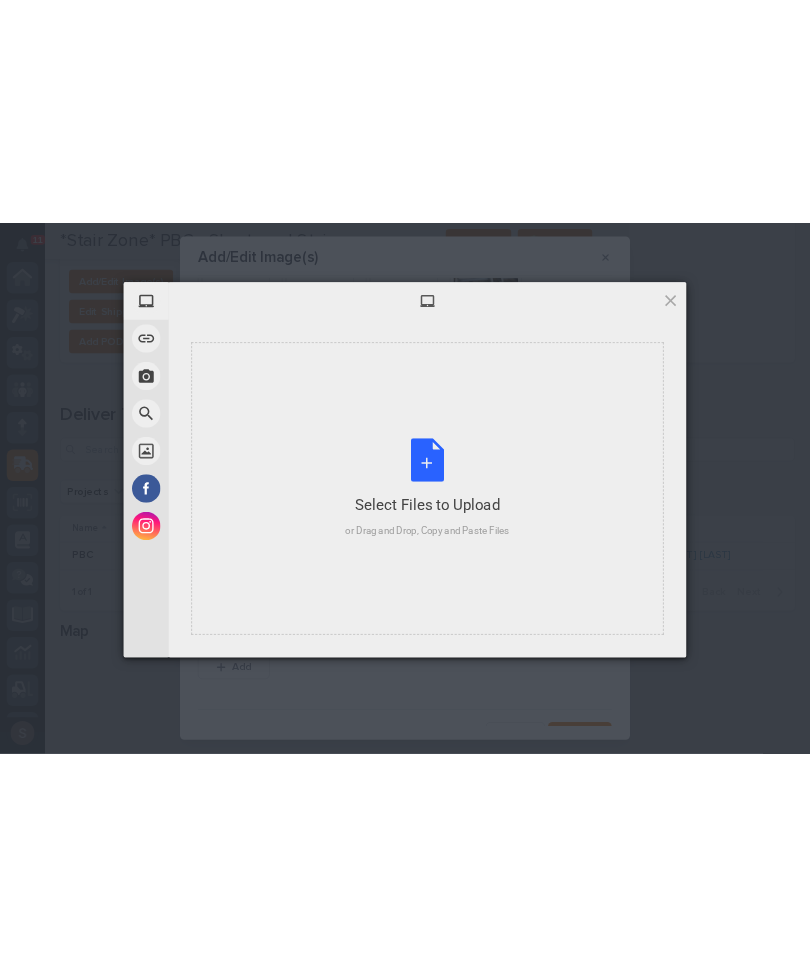 scroll, scrollTop: 0, scrollLeft: 0, axis: both 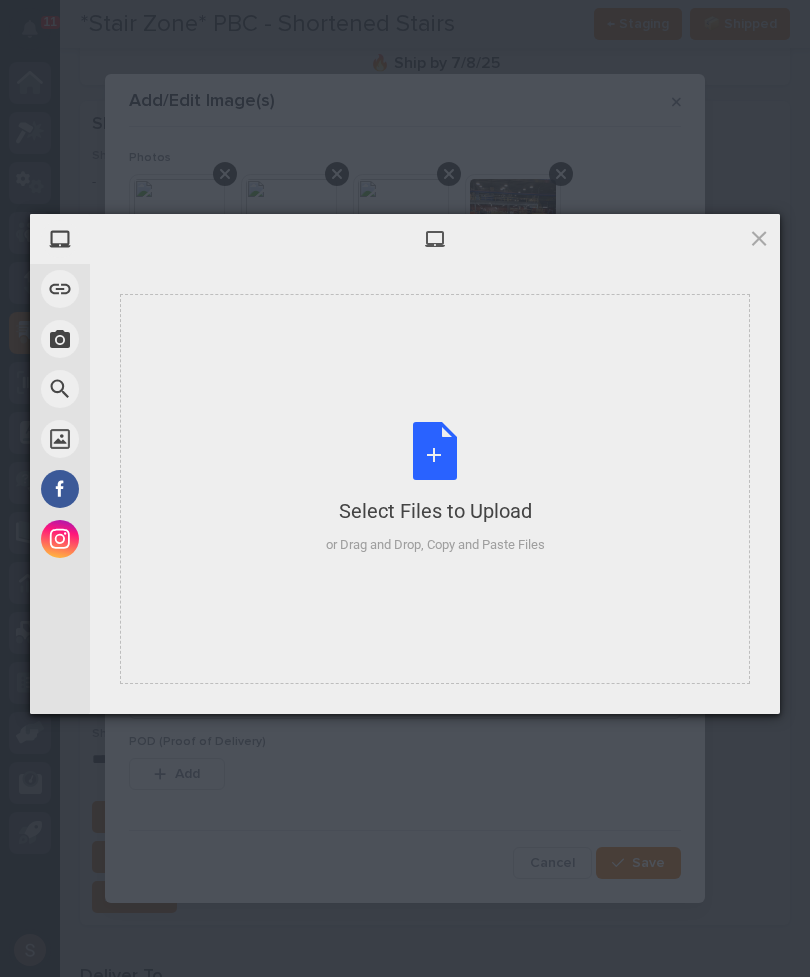 click on "Select Files to Upload" at bounding box center (435, 511) 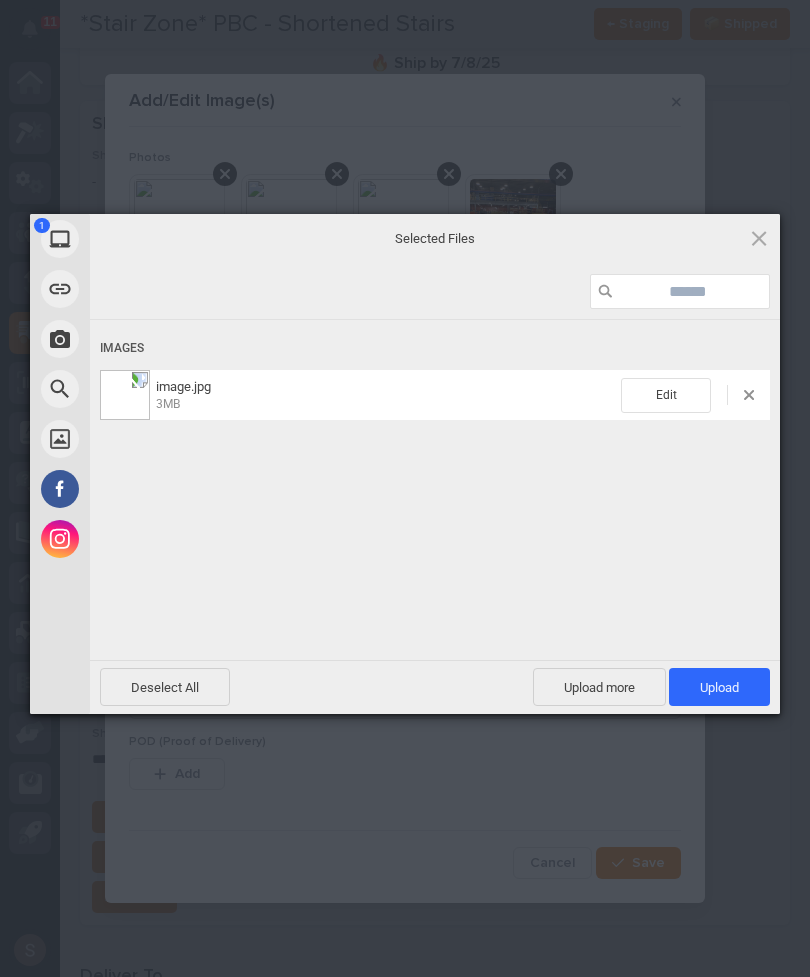 click on "Deselect All
Upload more
Upload
1" at bounding box center (435, 687) 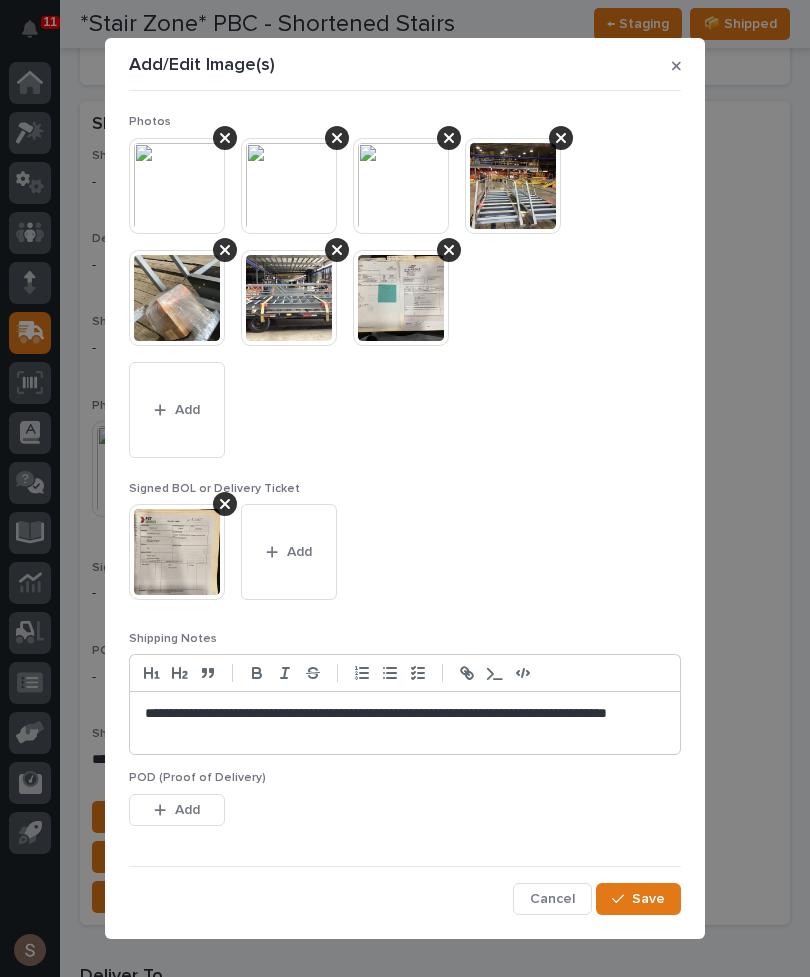 click on "Save" at bounding box center [638, 899] 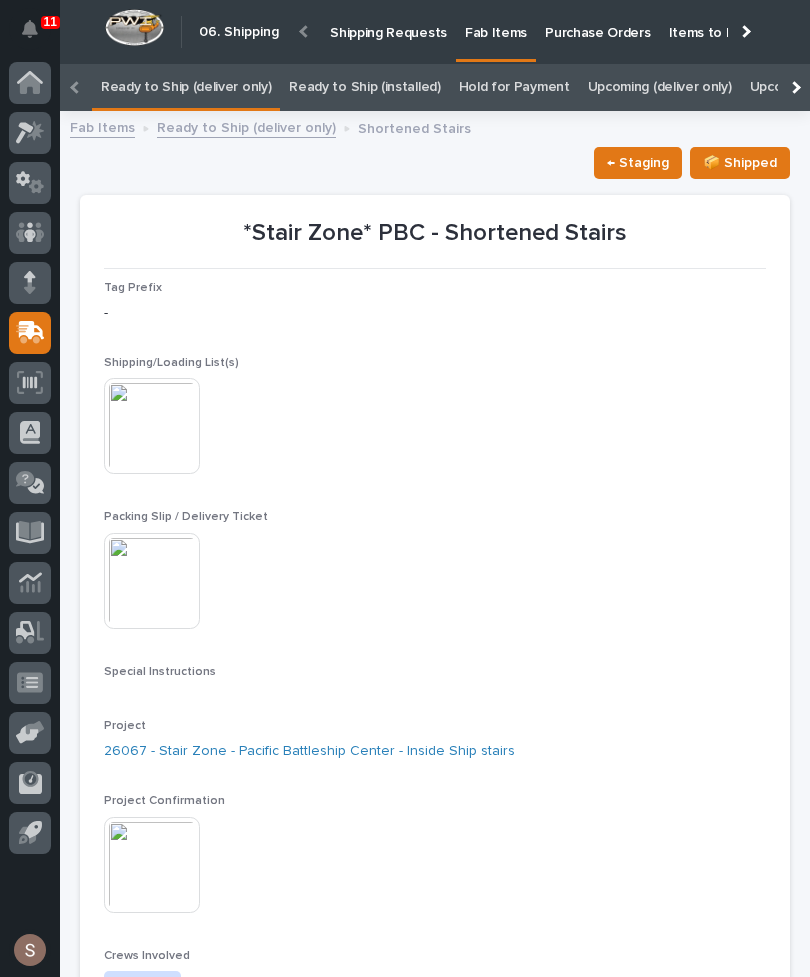 scroll, scrollTop: 0, scrollLeft: 0, axis: both 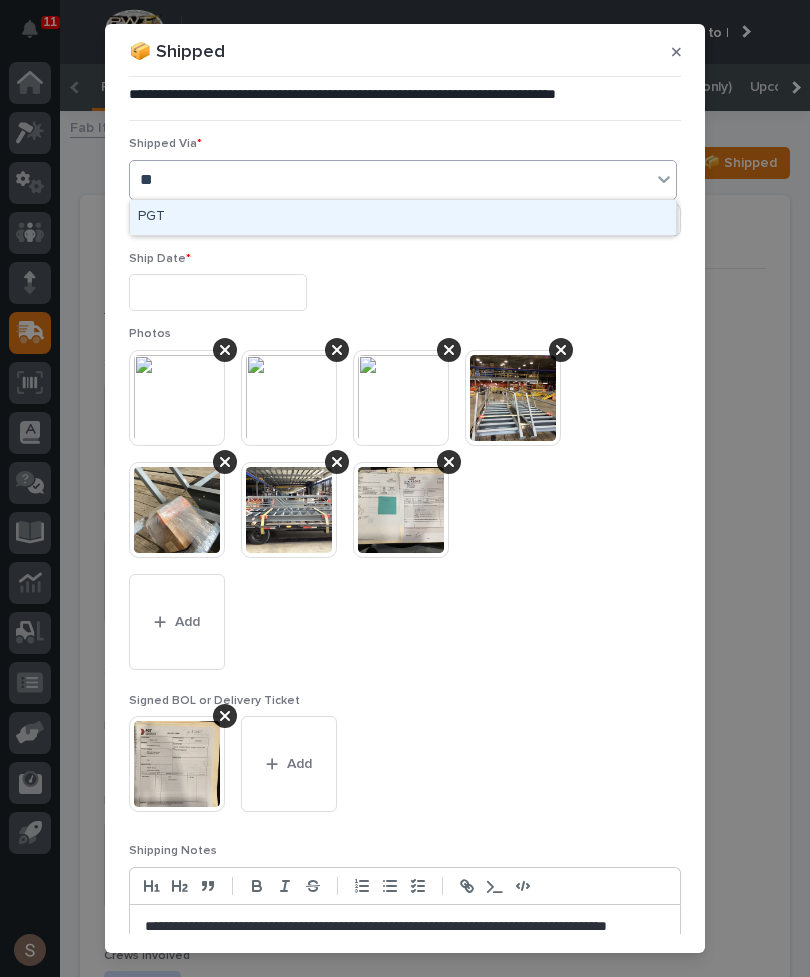 click on "PGT" at bounding box center (403, 217) 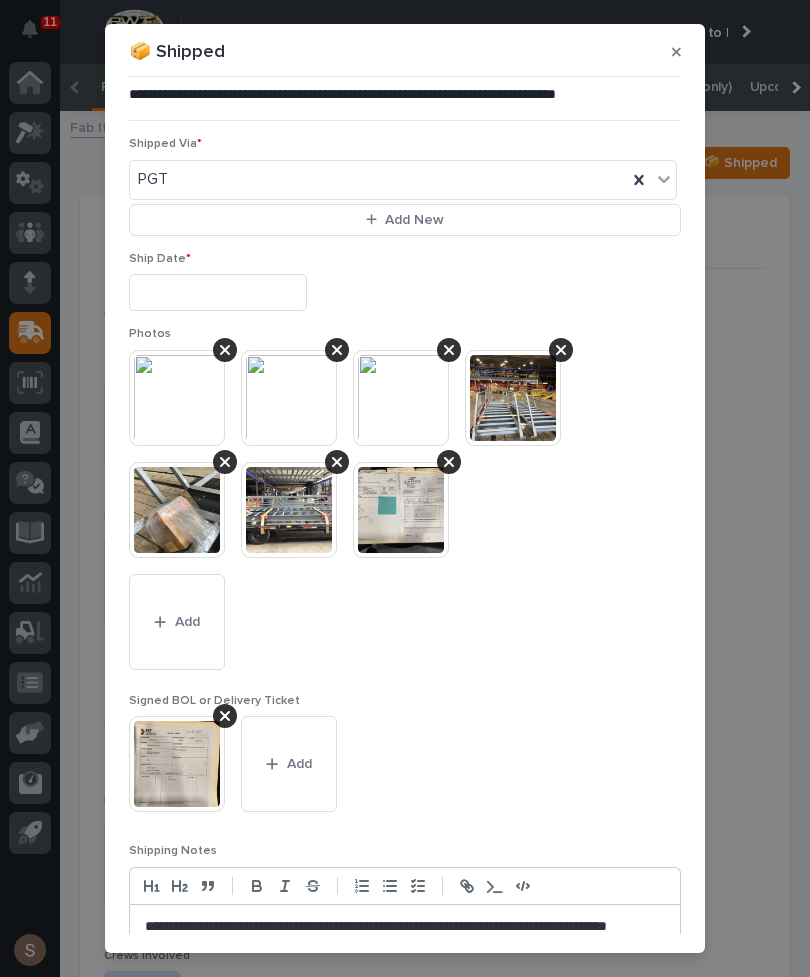 click at bounding box center (218, 292) 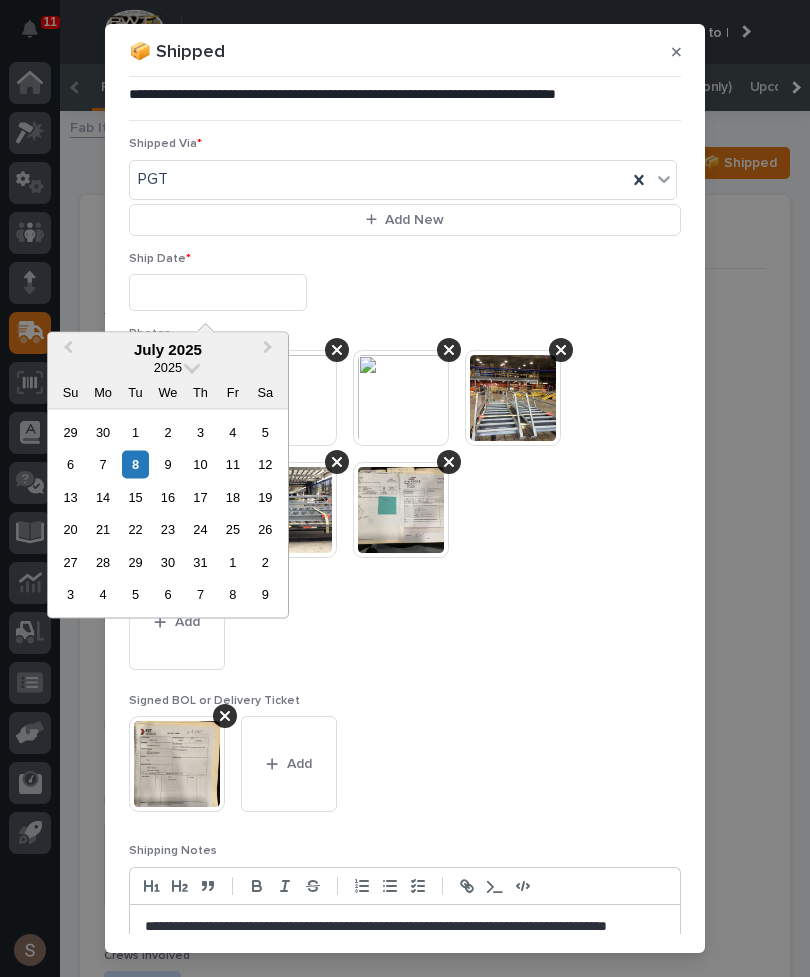click on "7" at bounding box center (102, 464) 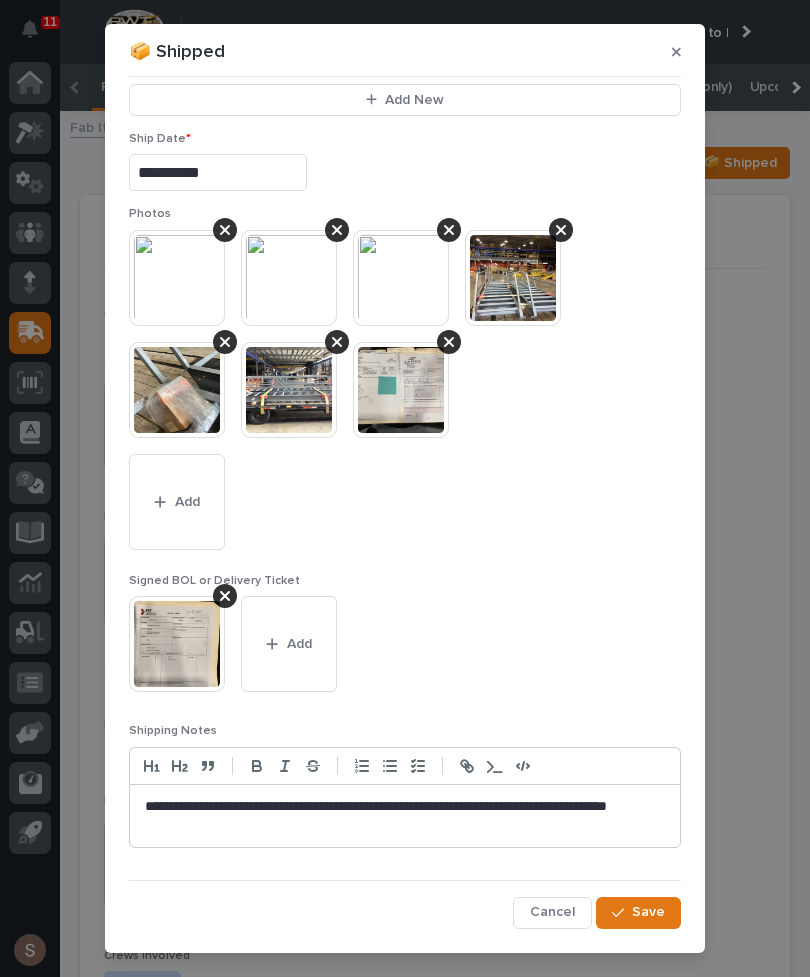 scroll, scrollTop: 119, scrollLeft: 0, axis: vertical 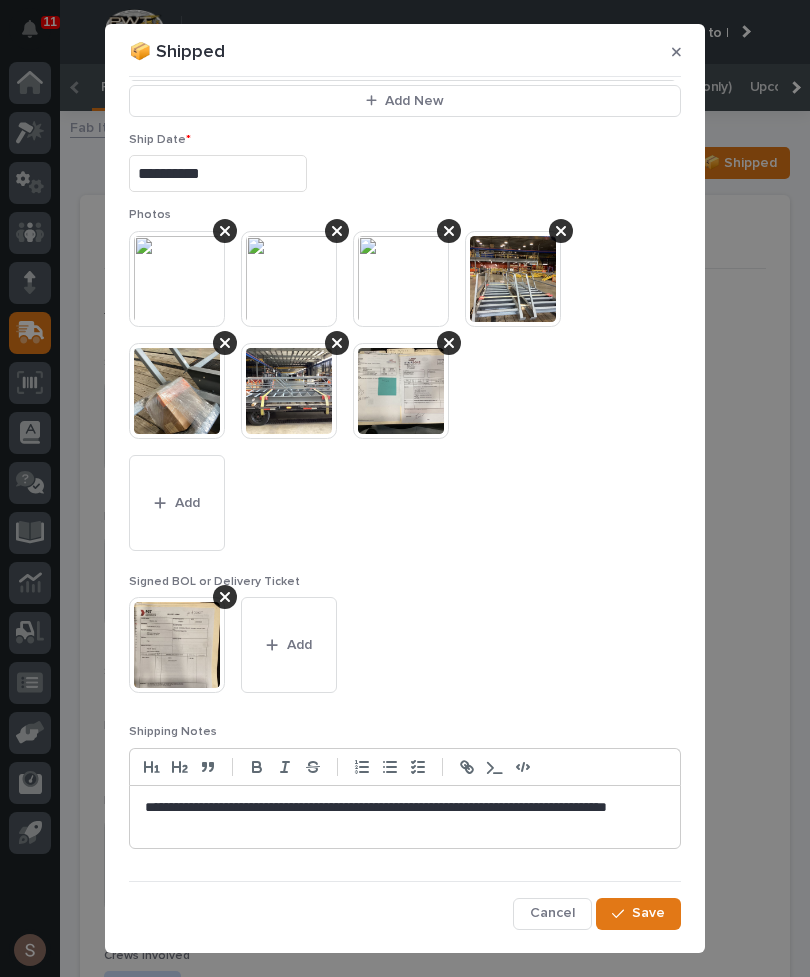 click on "Save" at bounding box center [648, 913] 